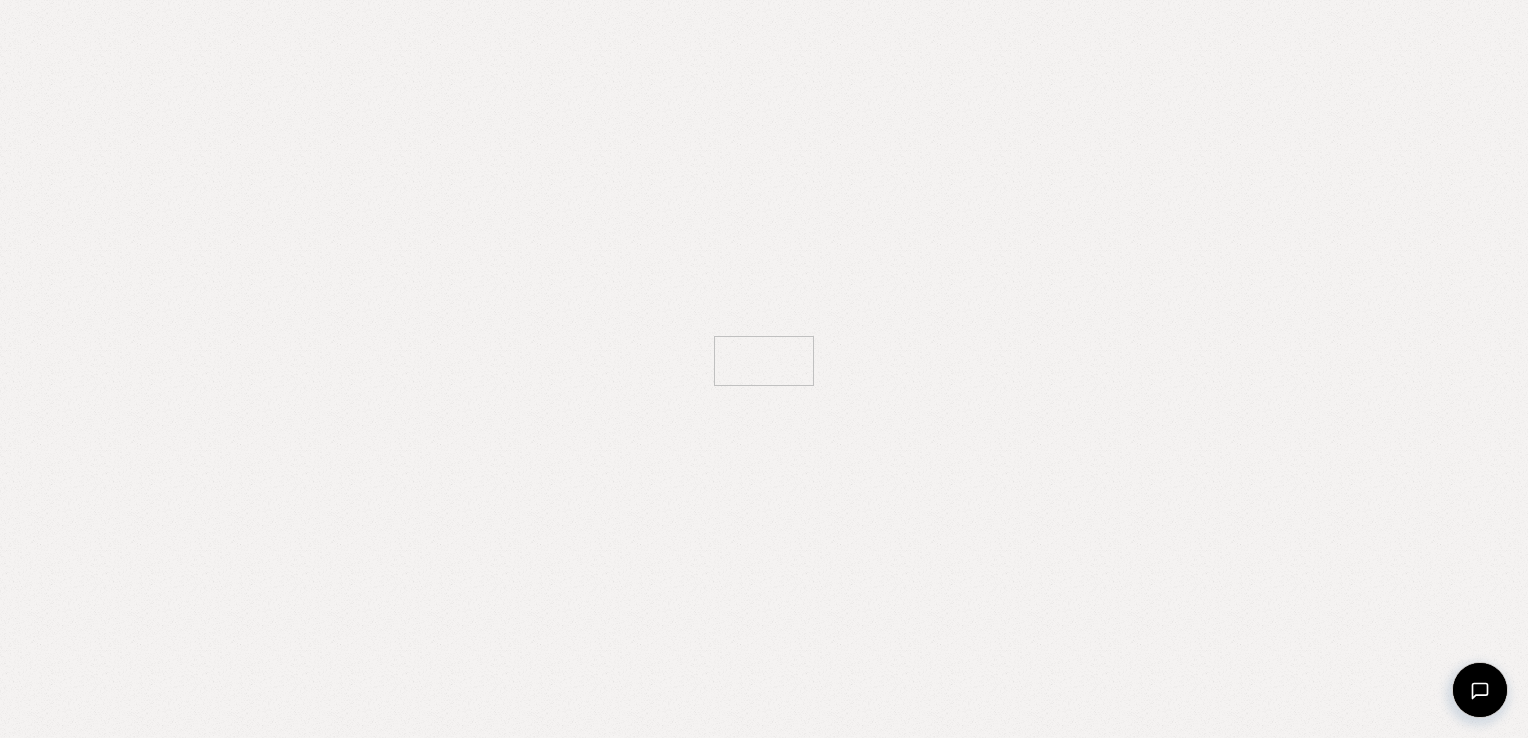 scroll, scrollTop: 0, scrollLeft: 0, axis: both 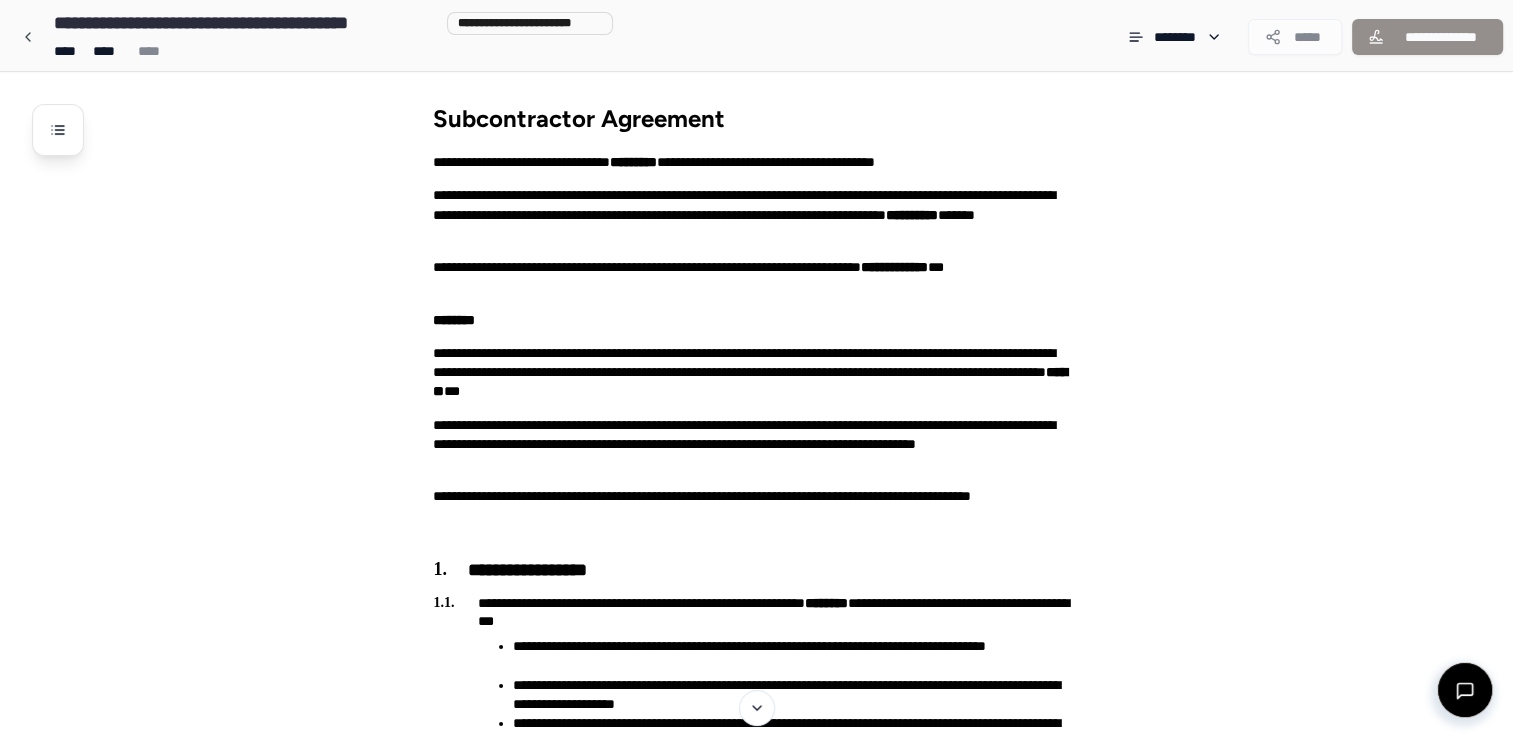 drag, startPoint x: 1432, startPoint y: 0, endPoint x: 1072, endPoint y: 114, distance: 377.61887 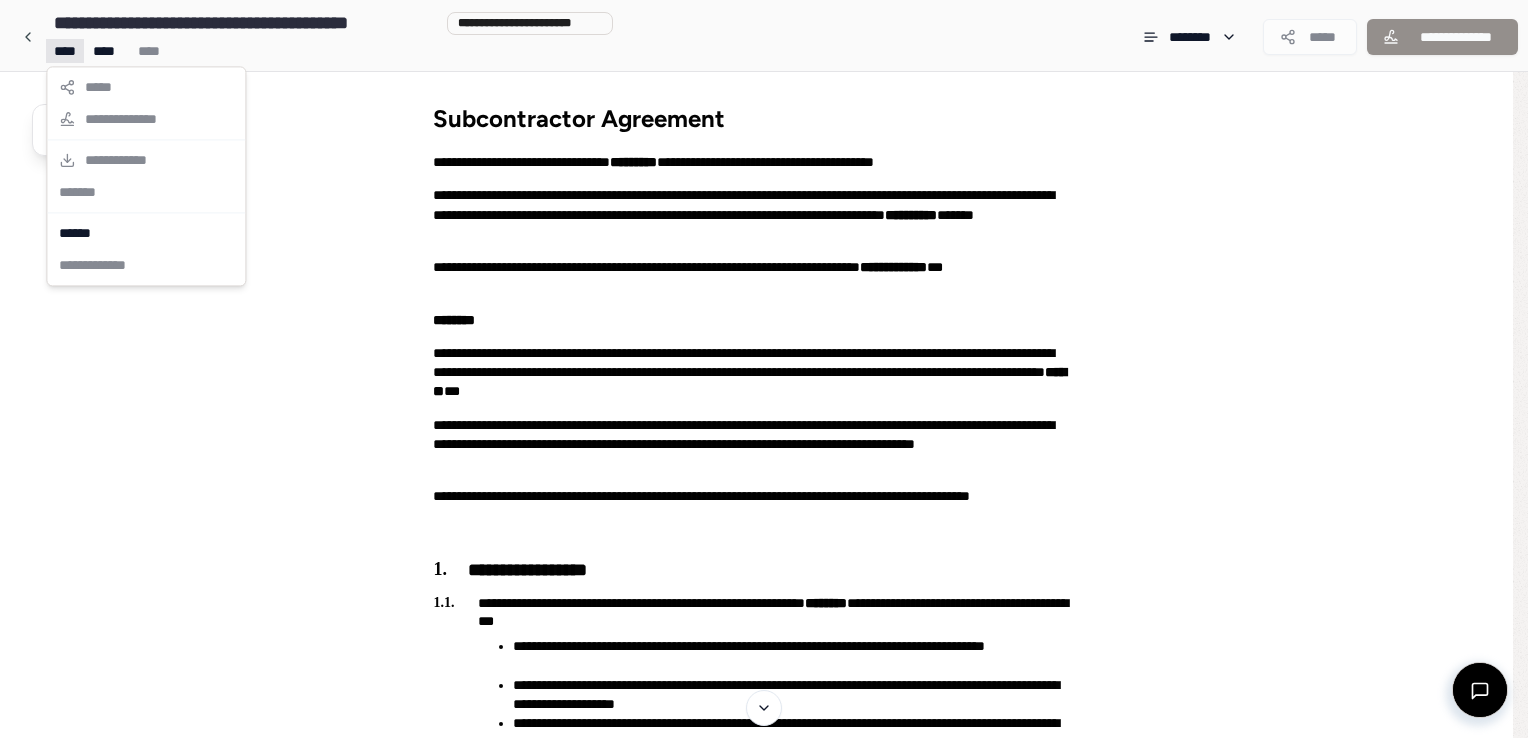 click on "**********" at bounding box center (756, 1883) 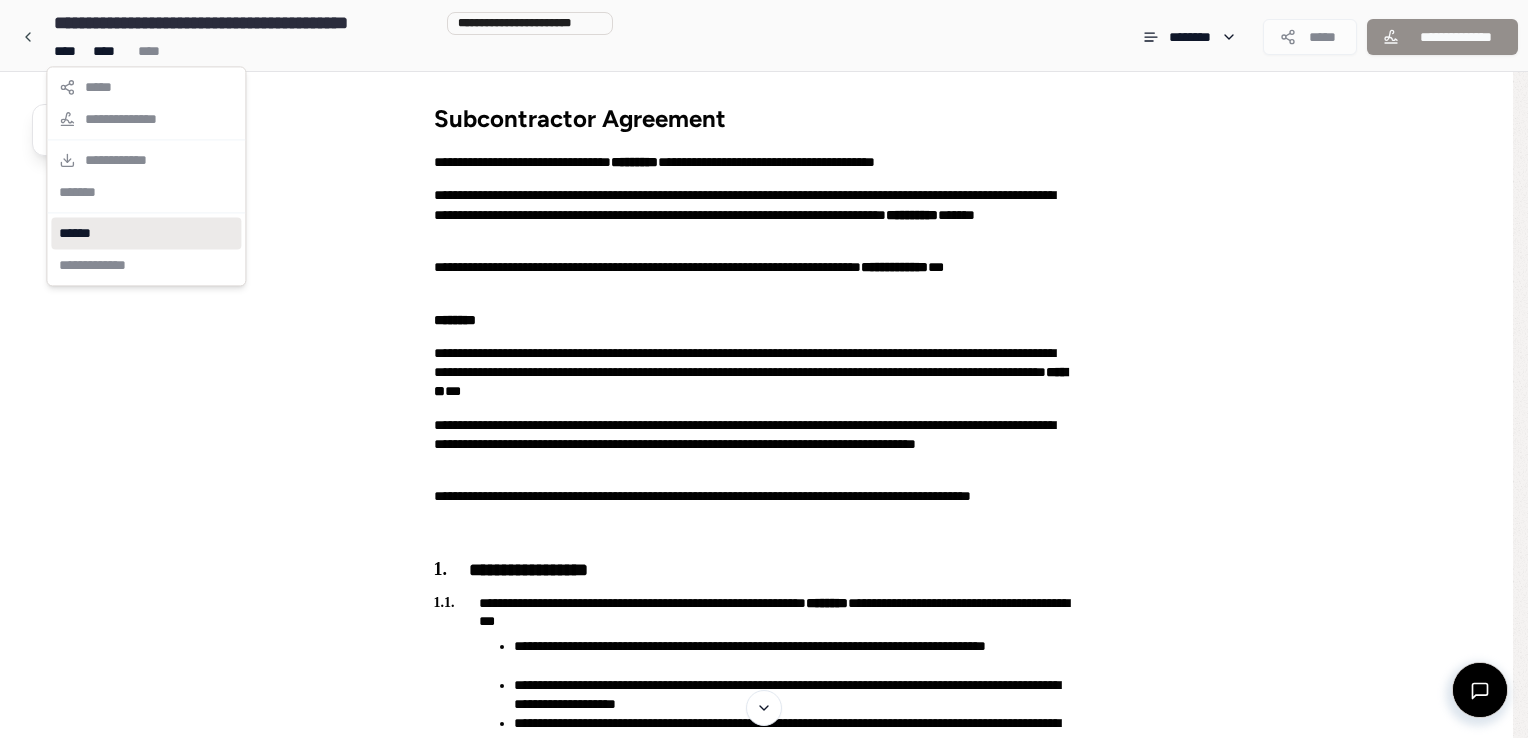 click on "******" at bounding box center [146, 233] 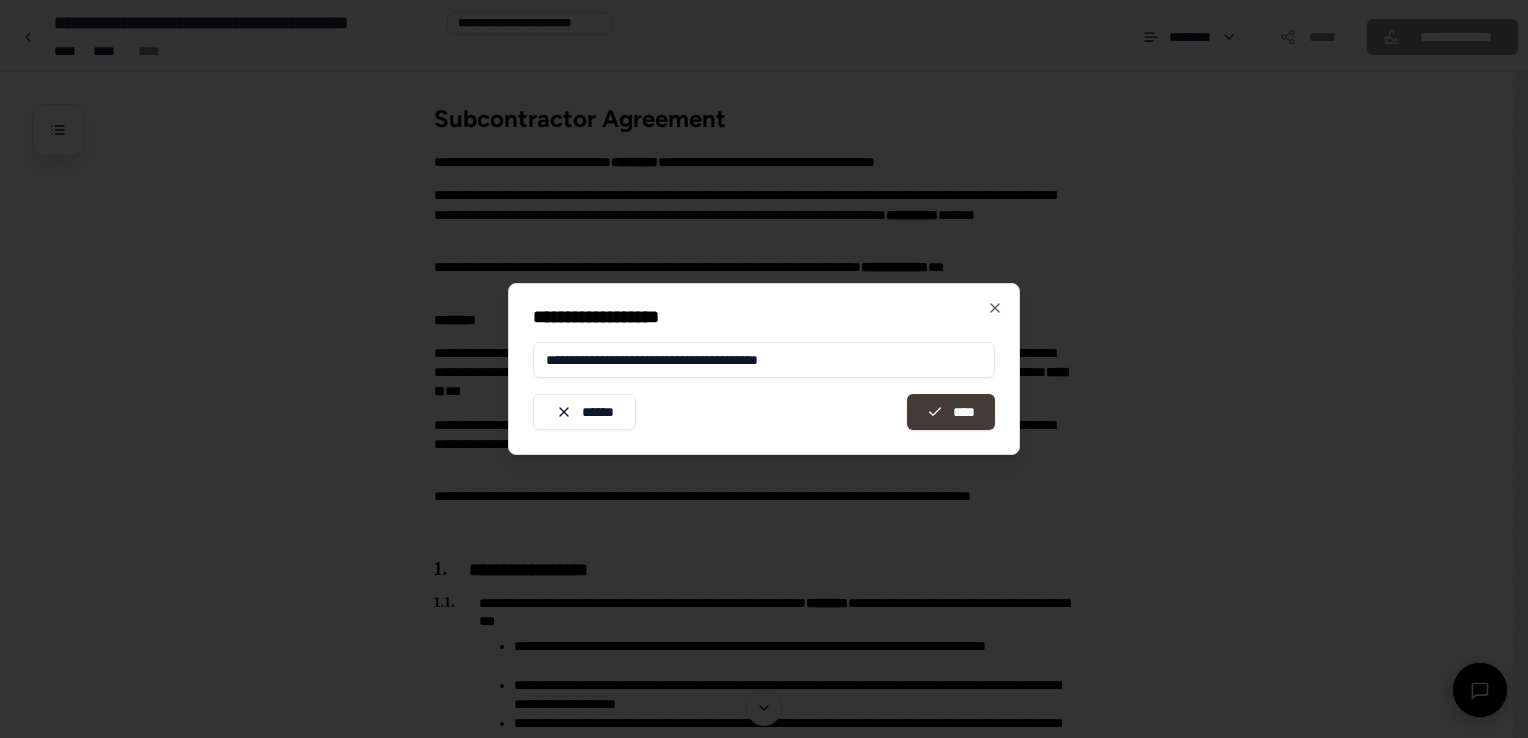 click on "****" at bounding box center [951, 412] 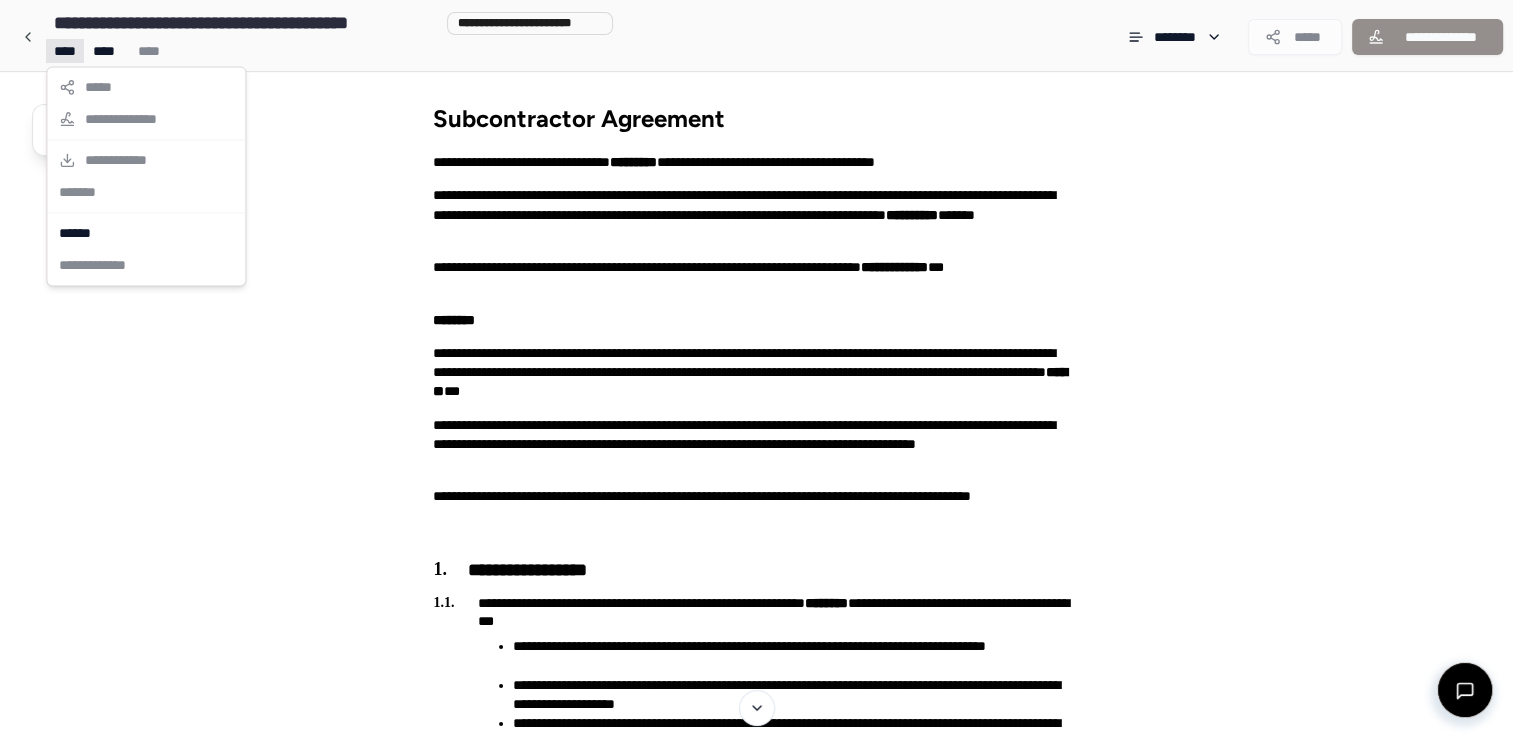 click on "**********" at bounding box center (756, 1883) 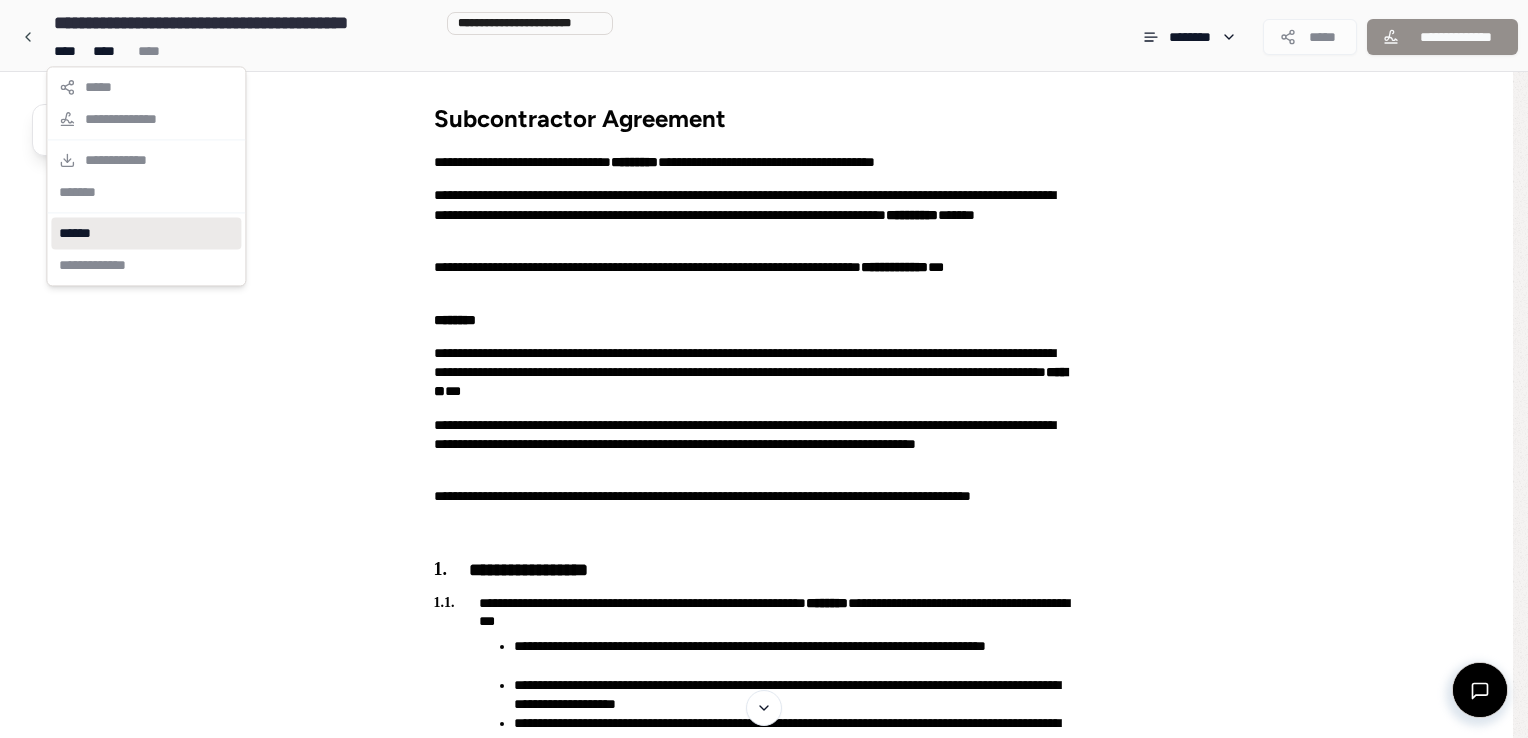 click on "******" at bounding box center [146, 233] 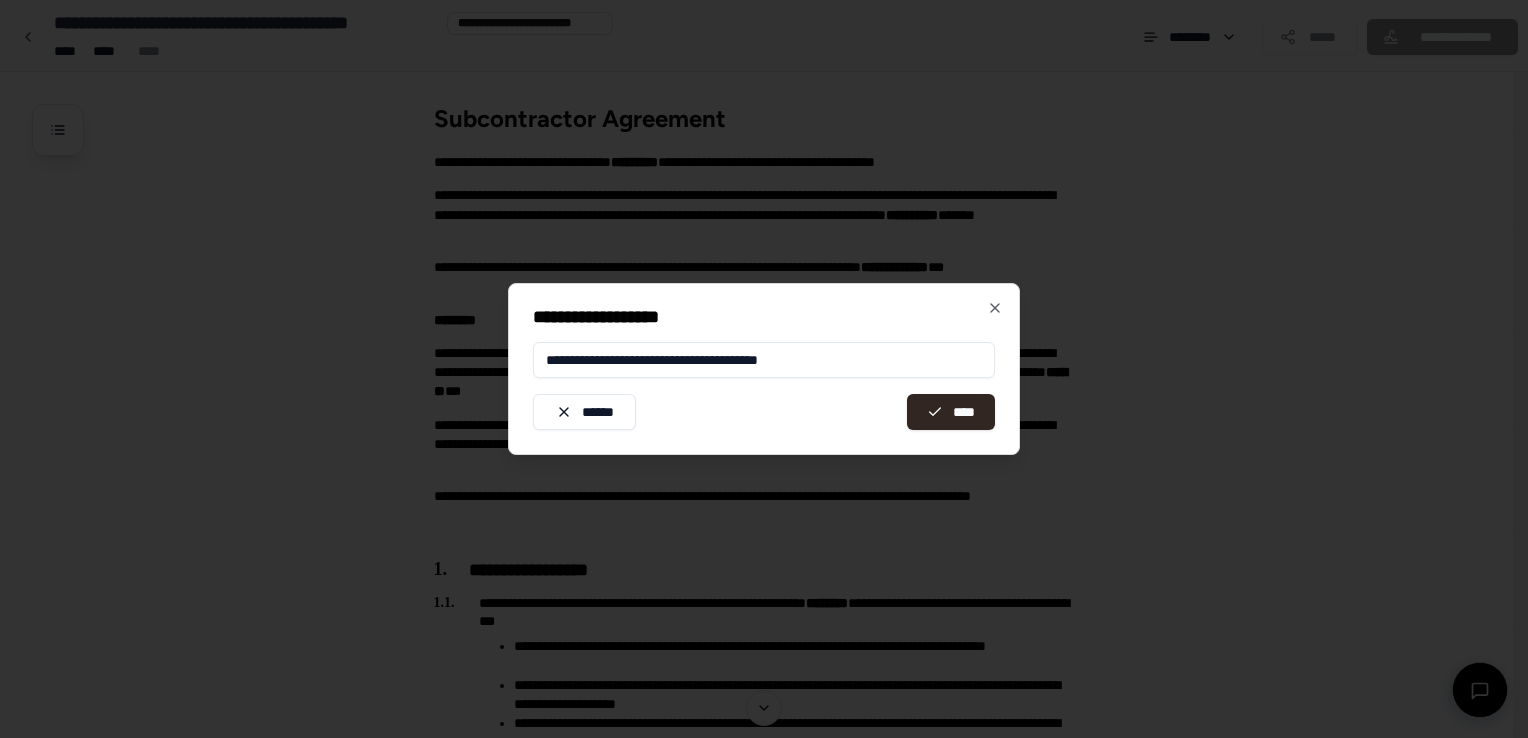 click on "**********" at bounding box center [764, 360] 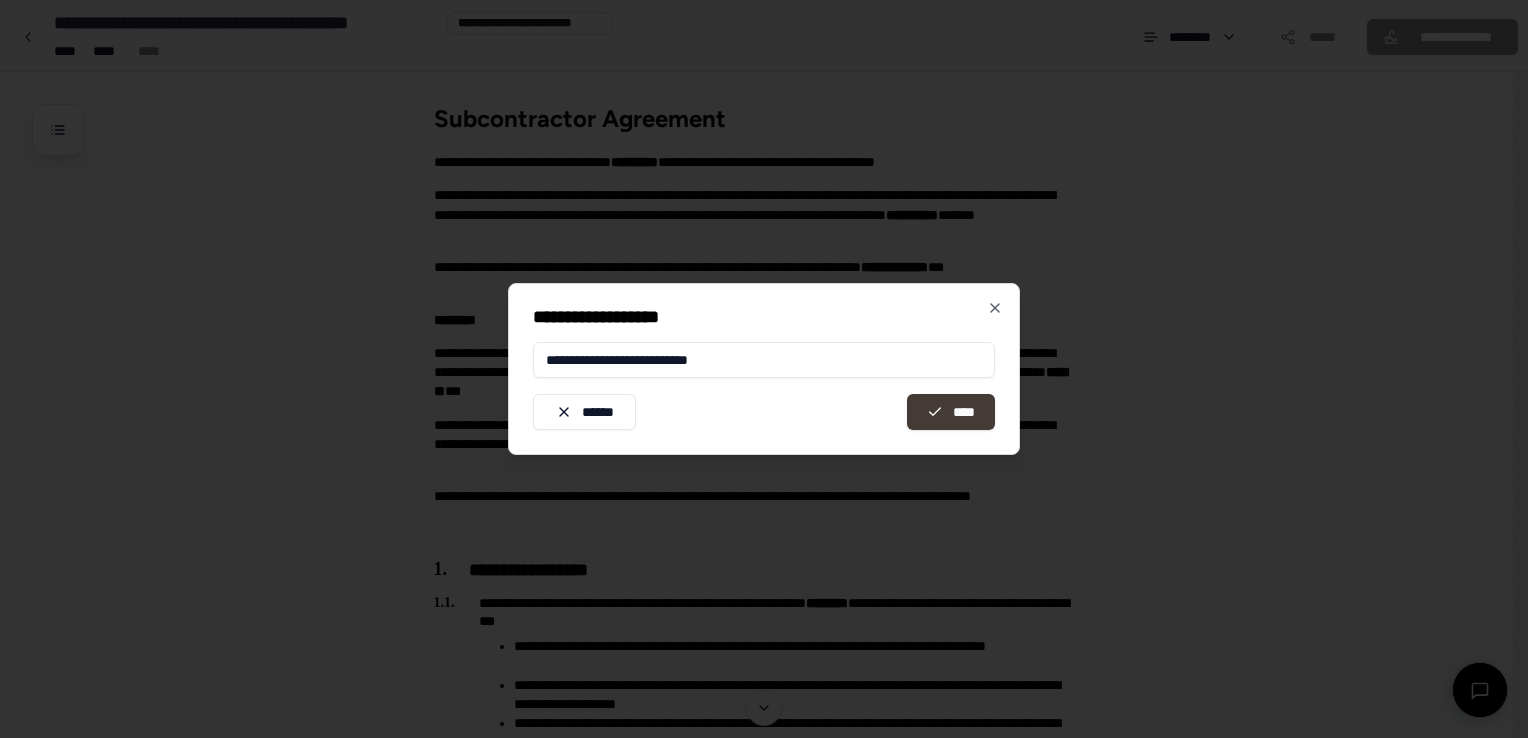 type on "**********" 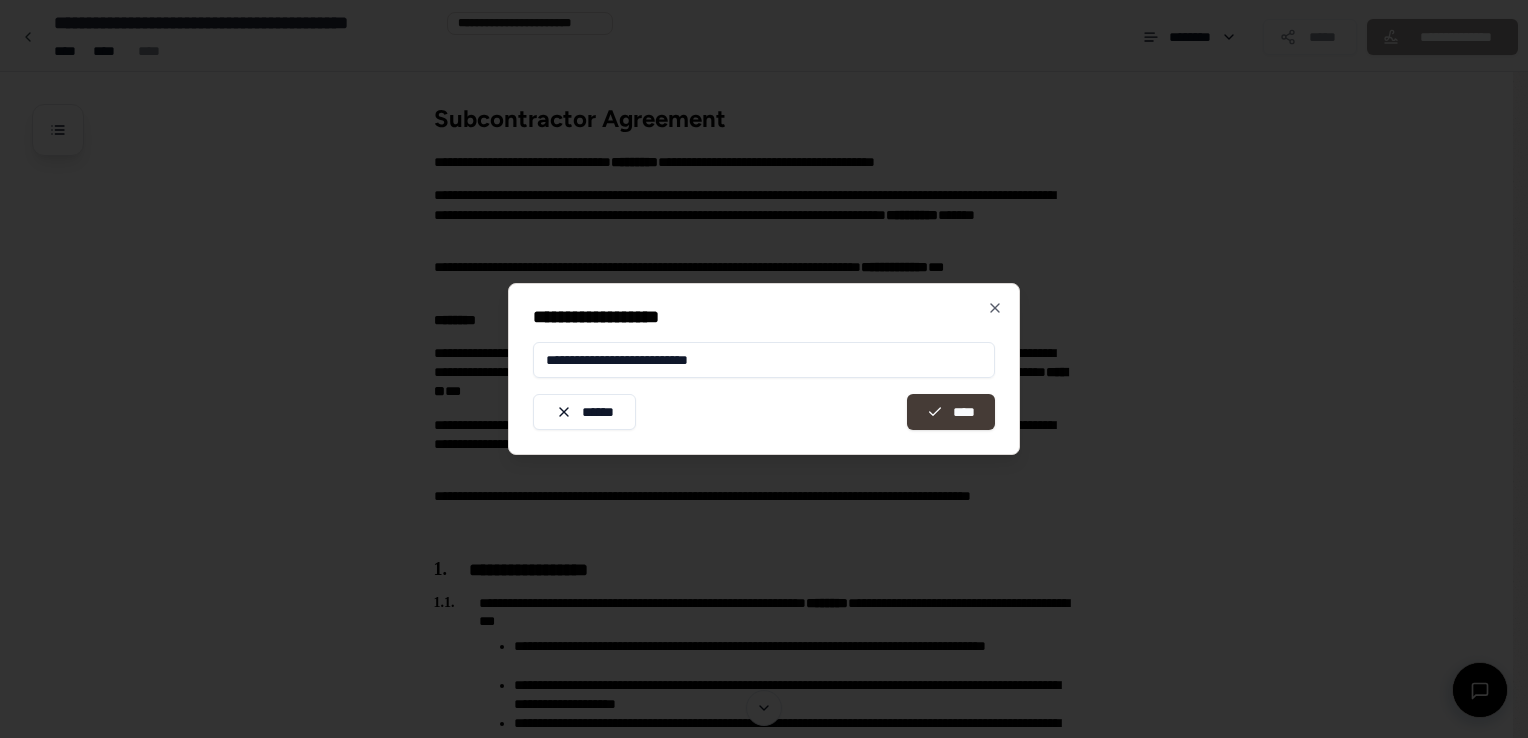 click on "****" at bounding box center (951, 412) 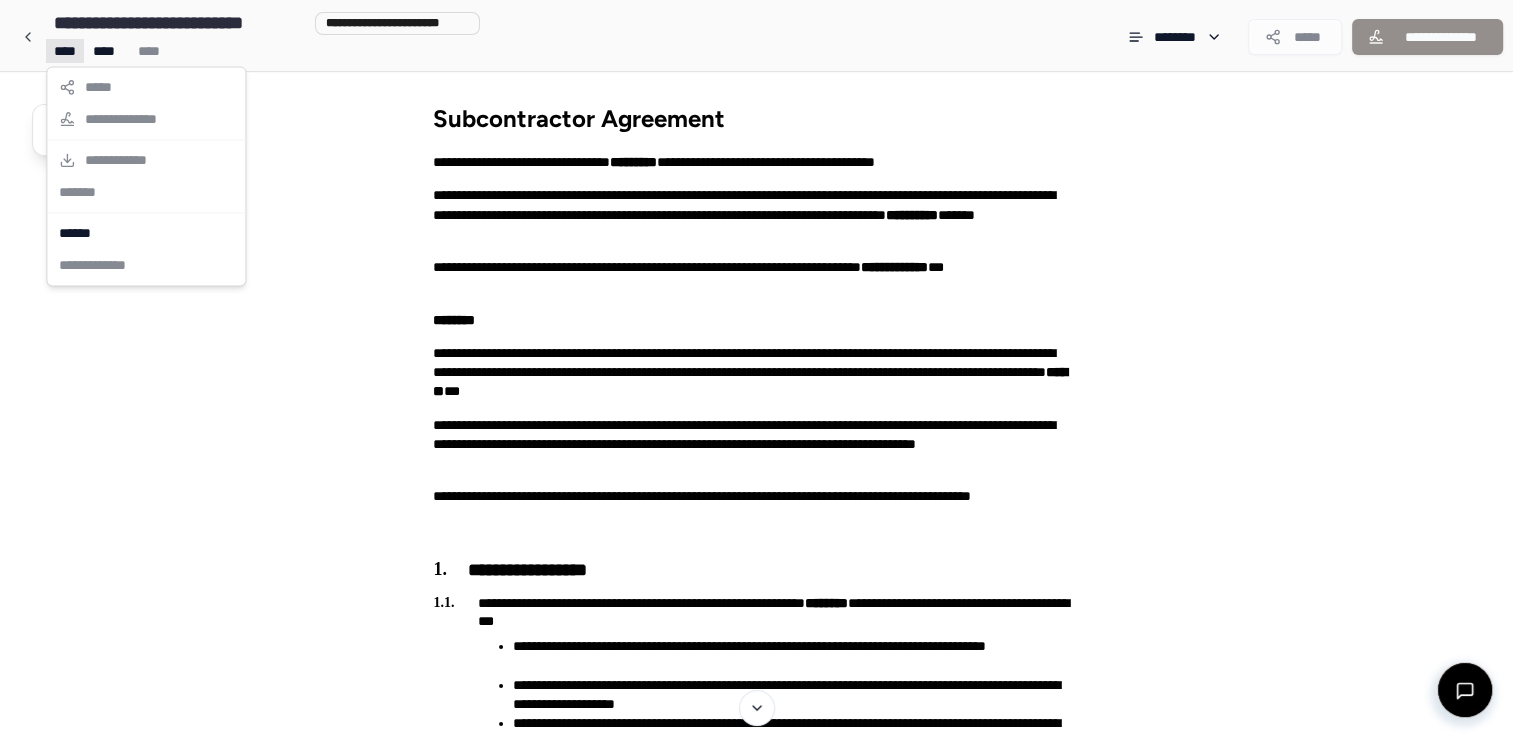 click on "**********" at bounding box center [756, 1883] 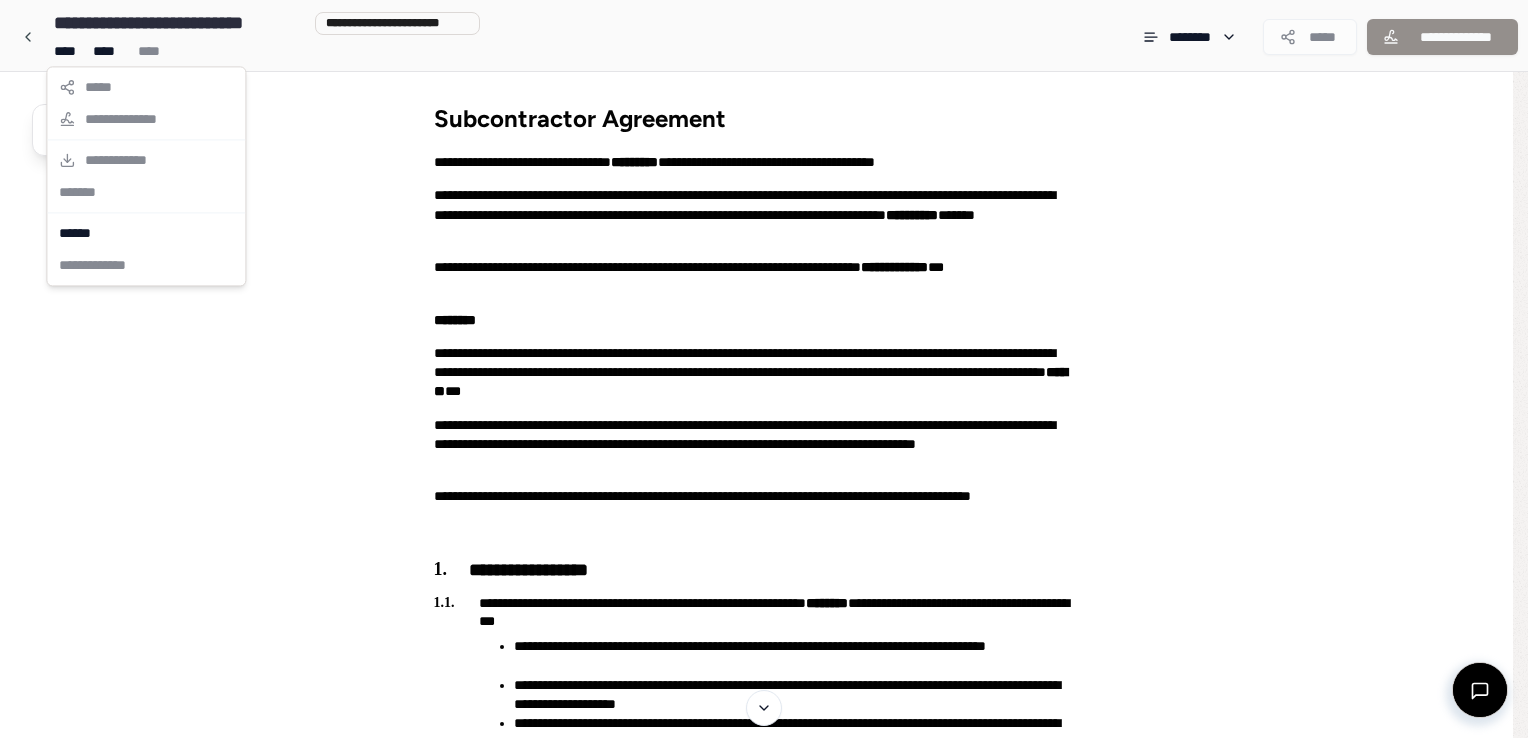 click on "**********" at bounding box center [764, 1883] 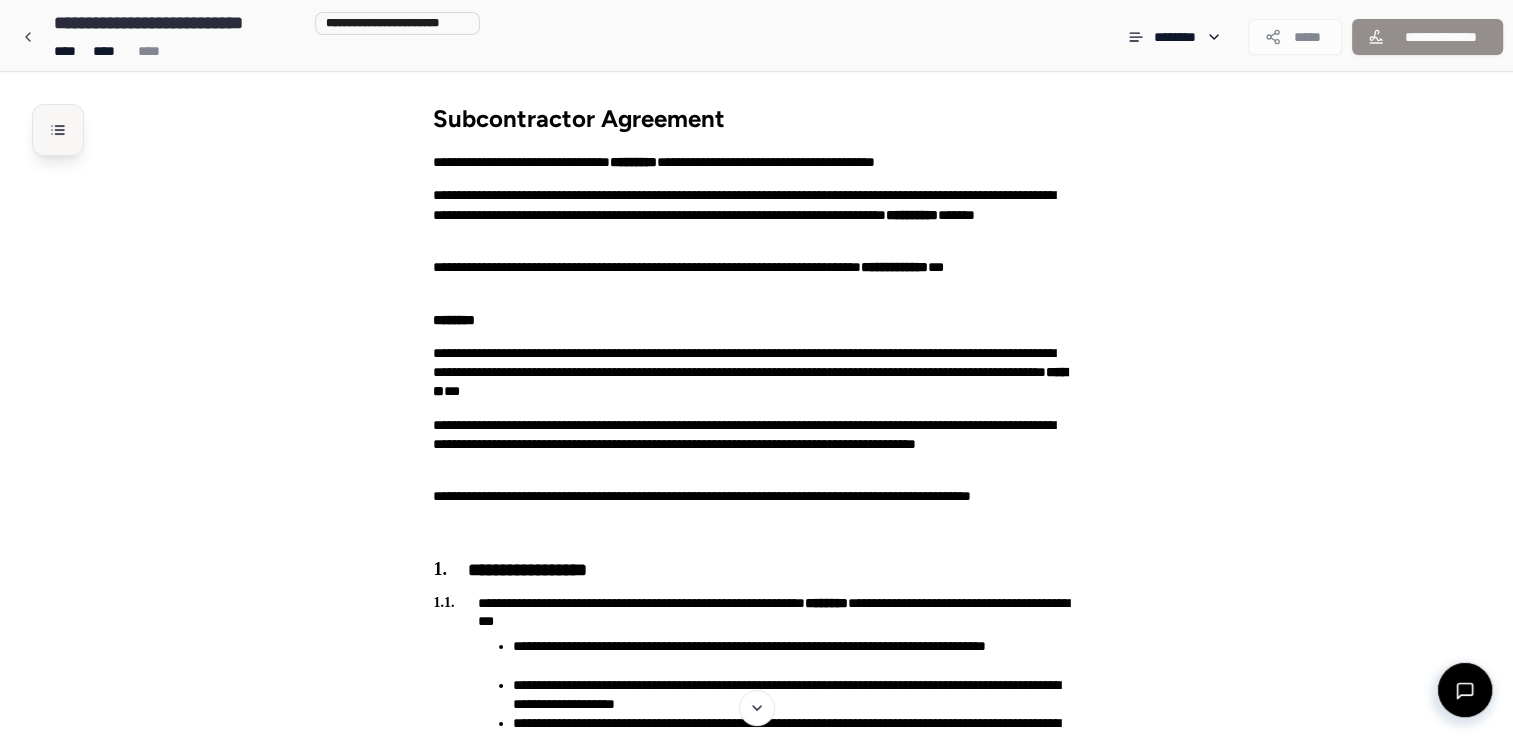 click at bounding box center [58, 130] 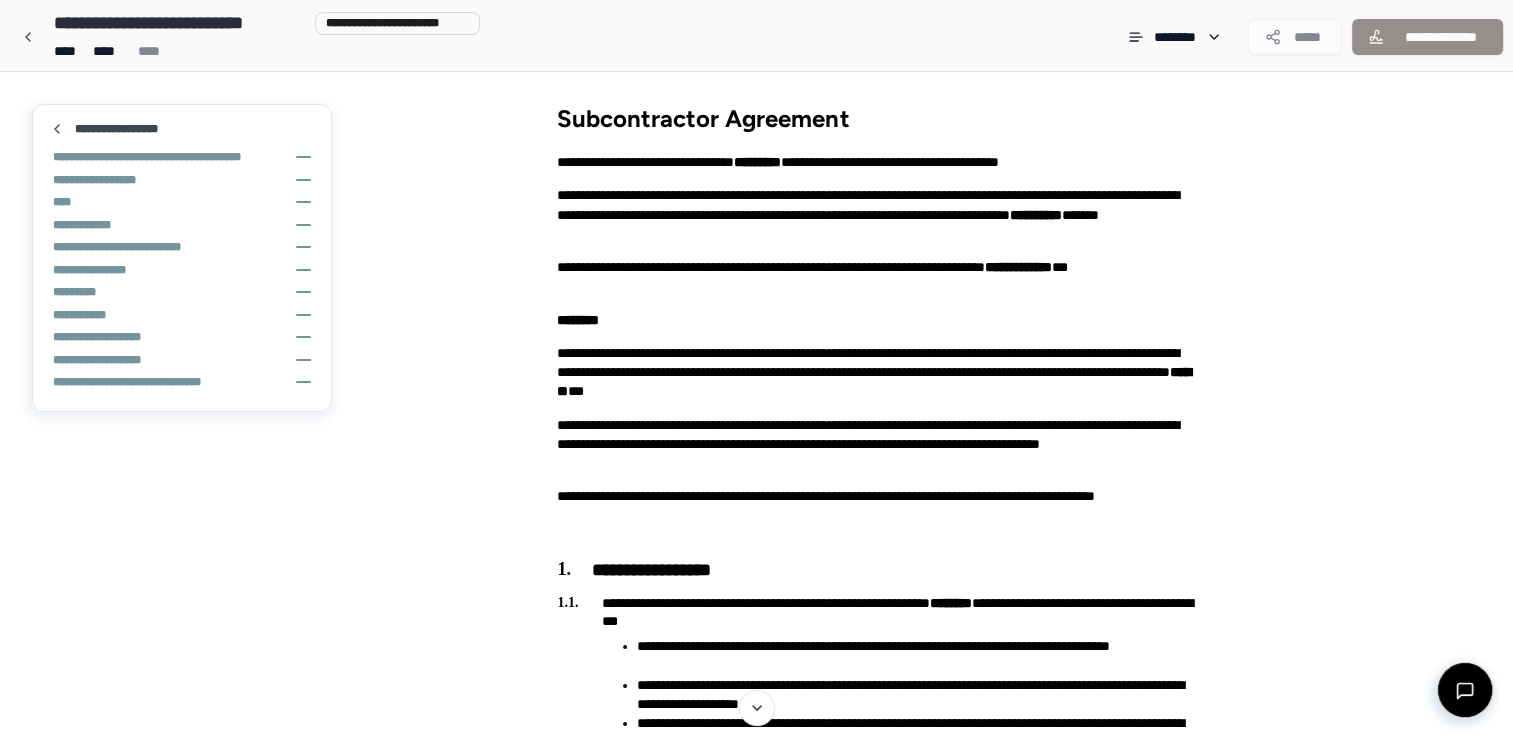click on "**********" at bounding box center [906, 1924] 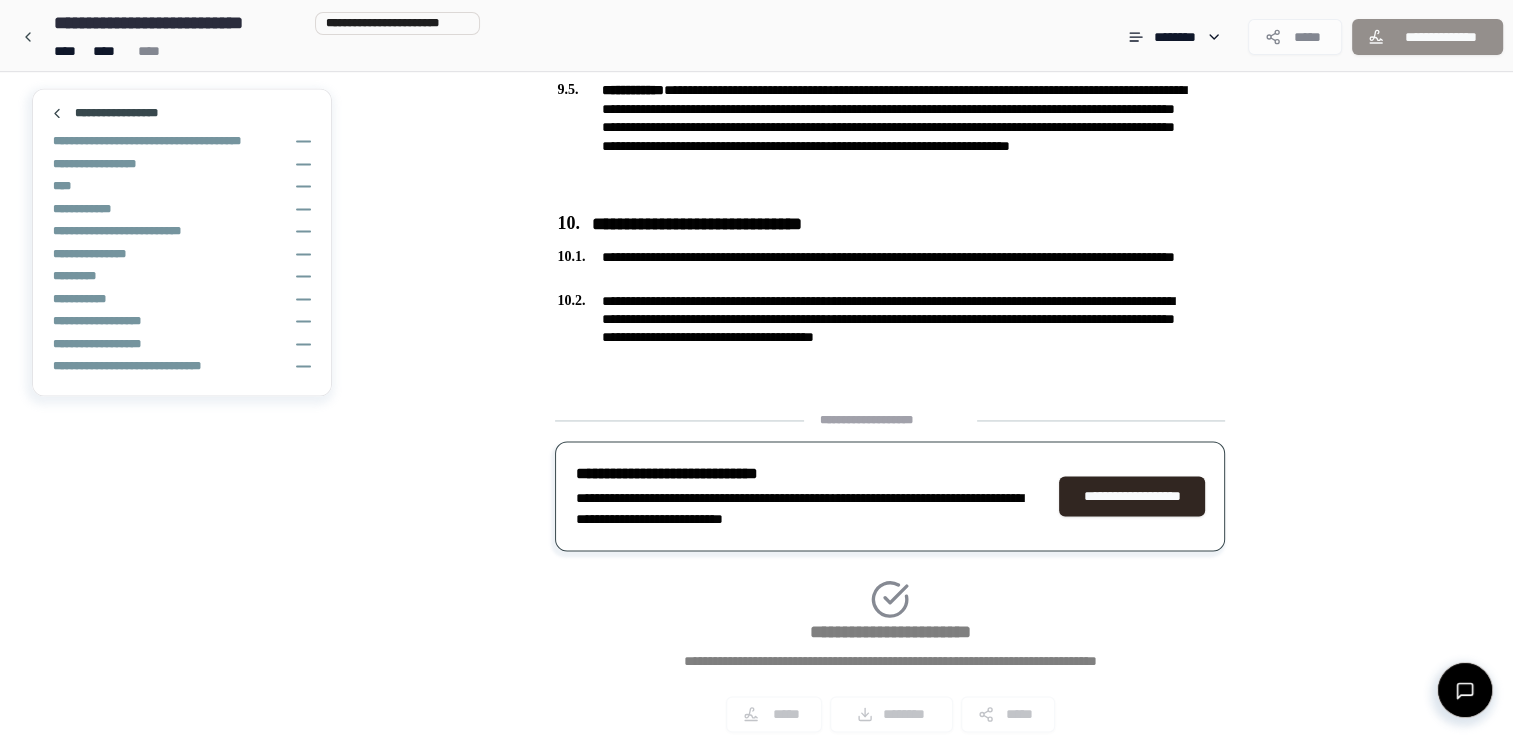 scroll, scrollTop: 3027, scrollLeft: 0, axis: vertical 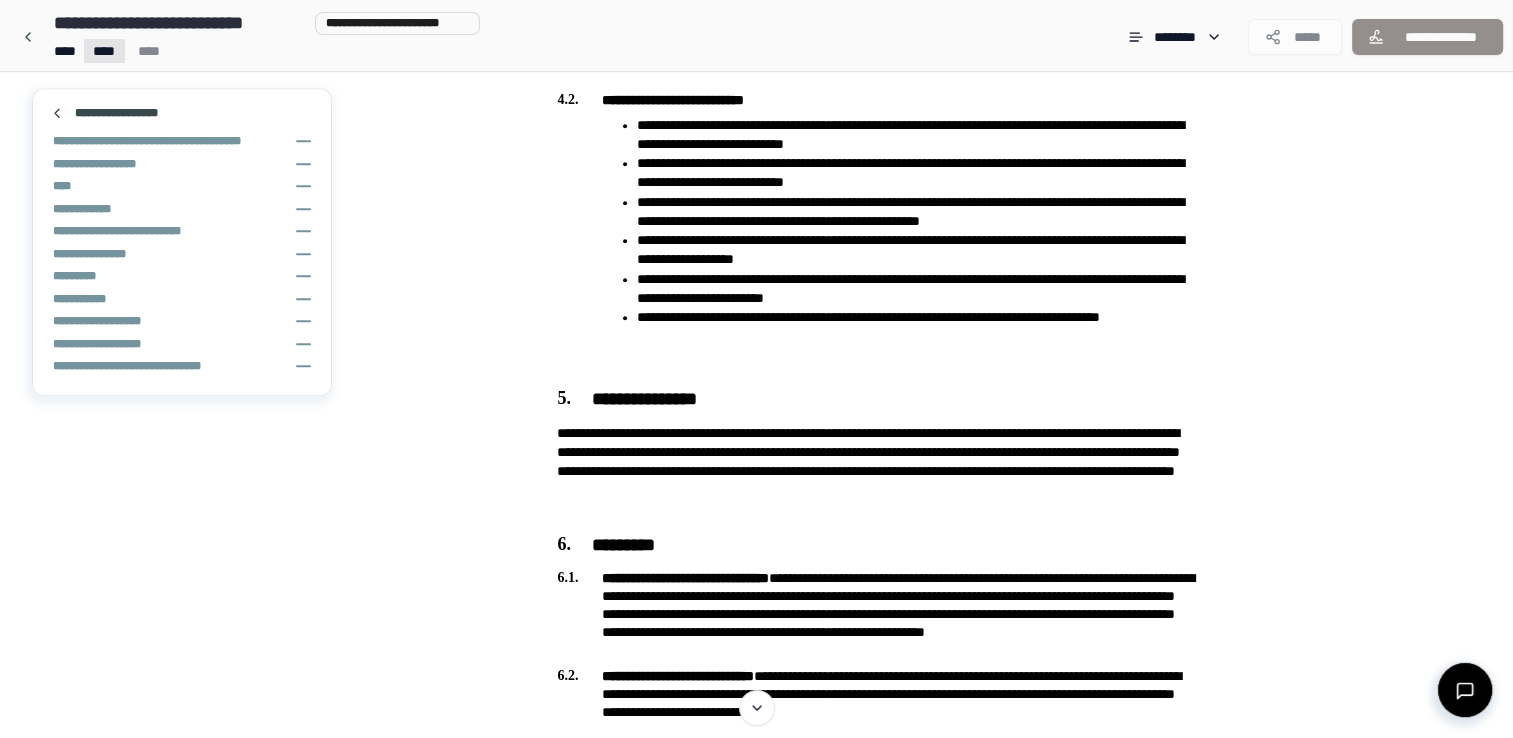 click on "**********" at bounding box center [756, 356] 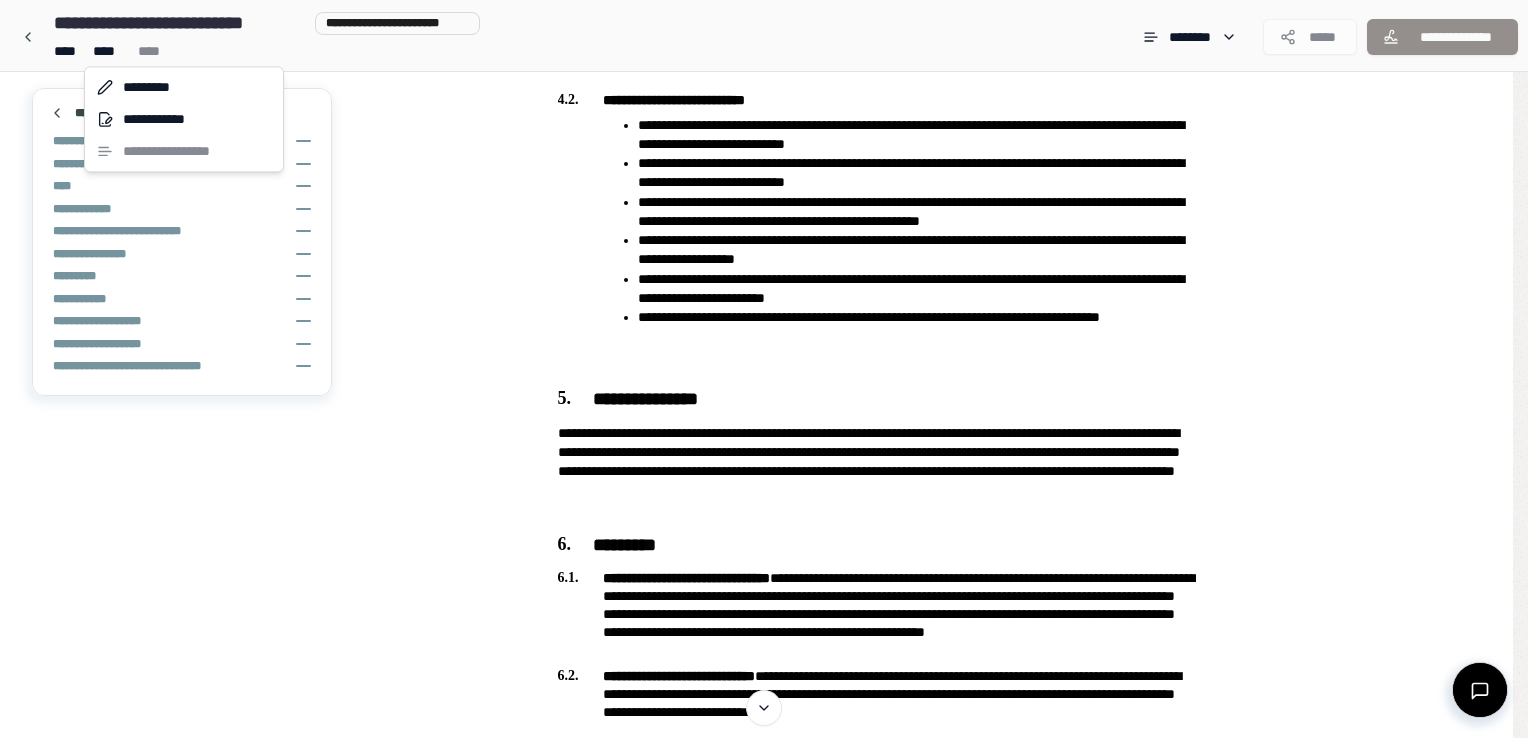 click on "**********" at bounding box center [764, 356] 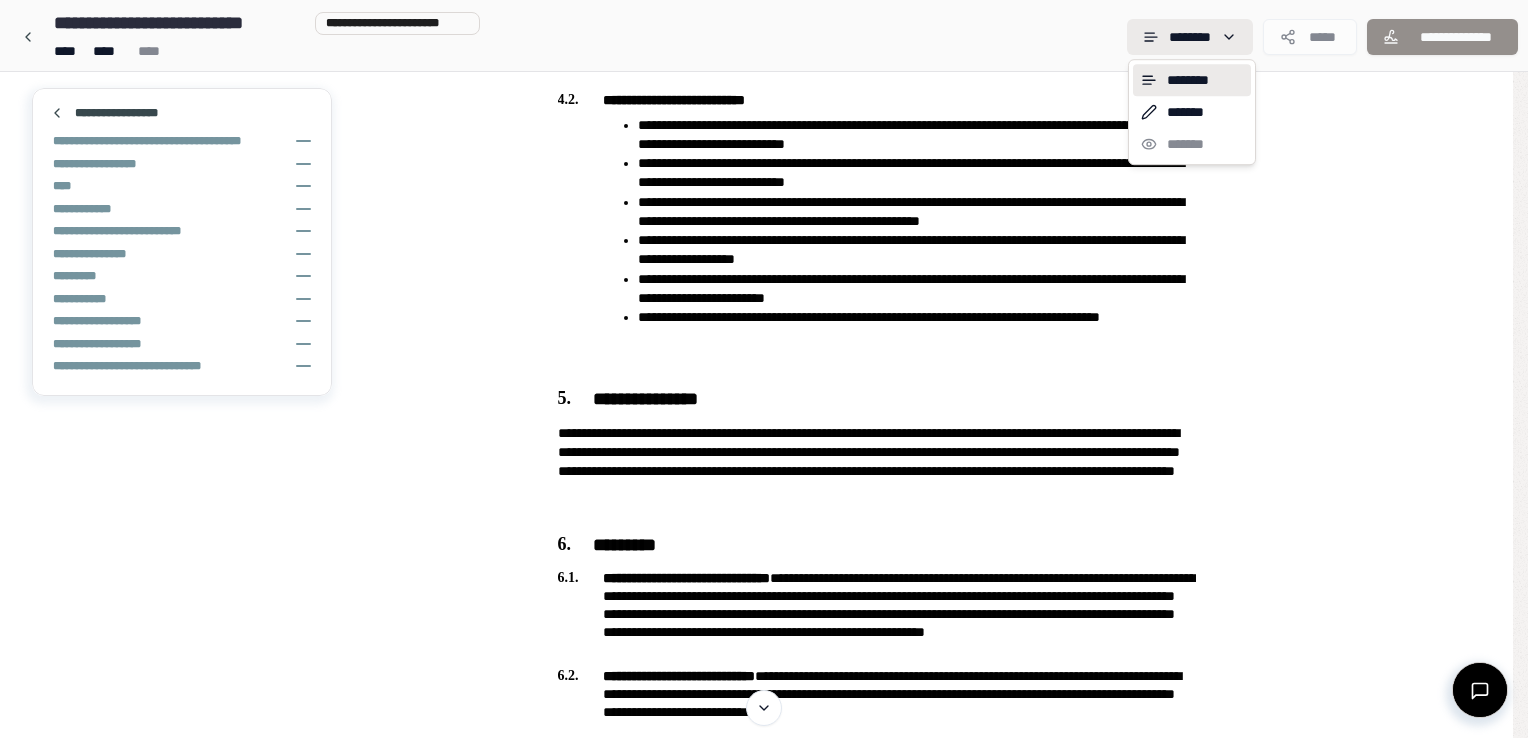 click on "**********" at bounding box center [764, 356] 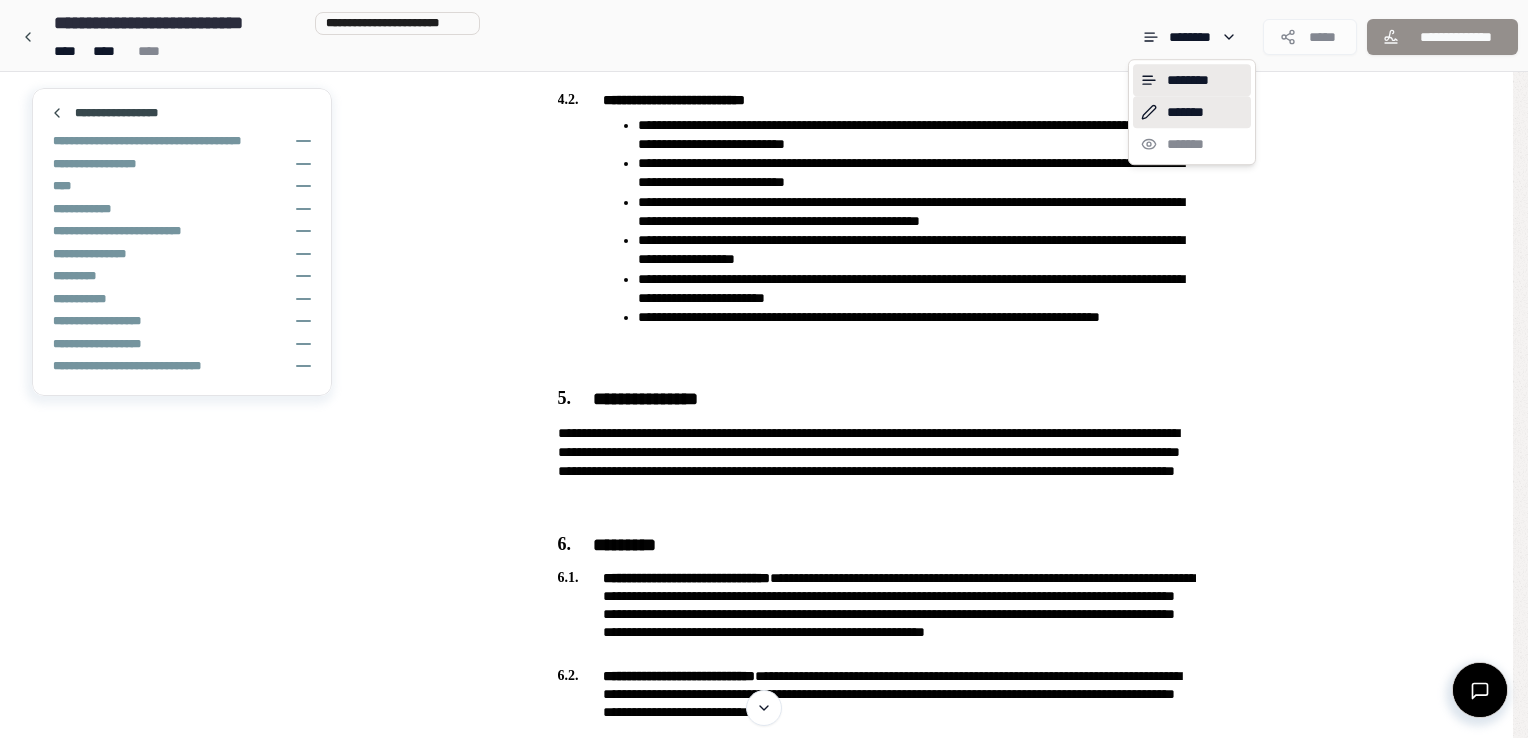 click on "*******" at bounding box center [1192, 112] 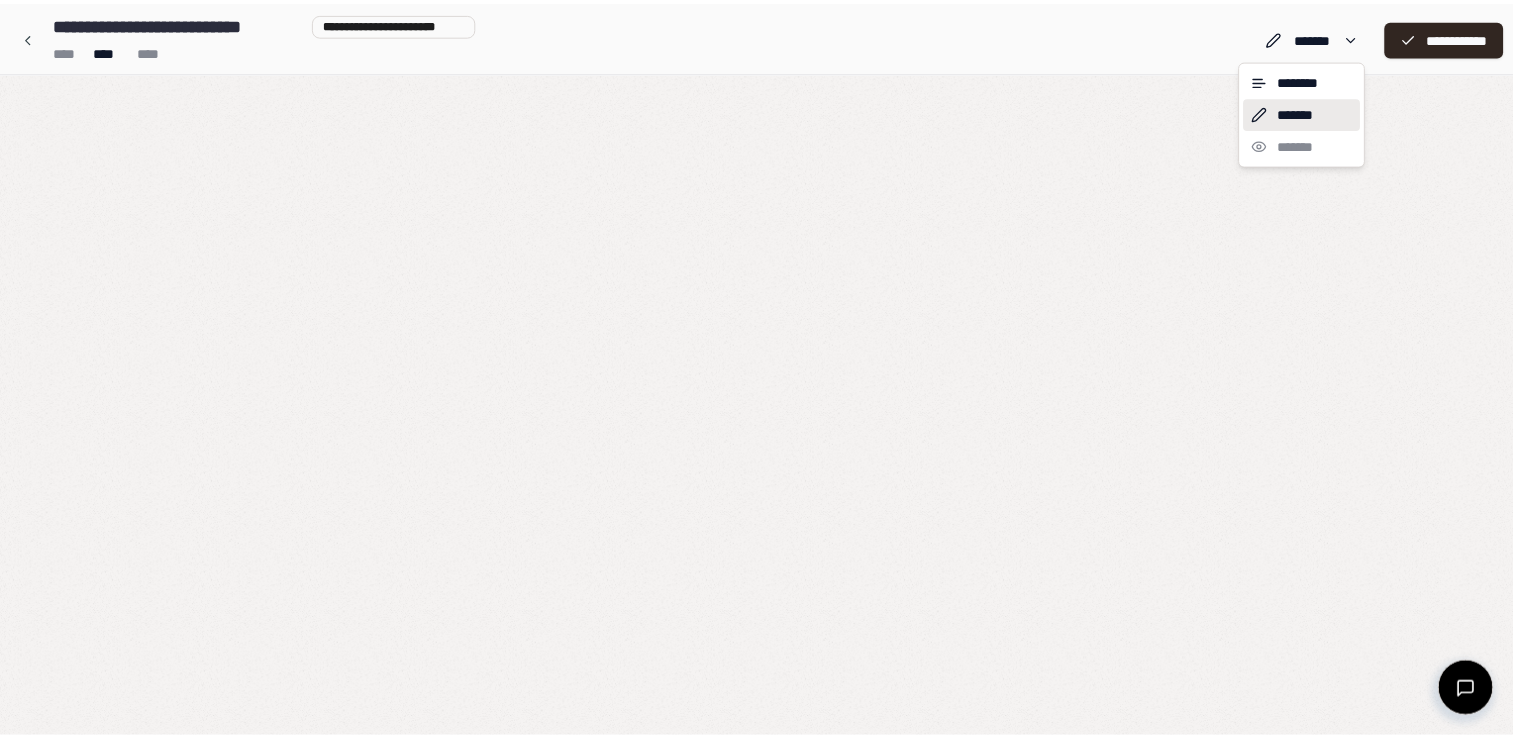 scroll, scrollTop: 0, scrollLeft: 0, axis: both 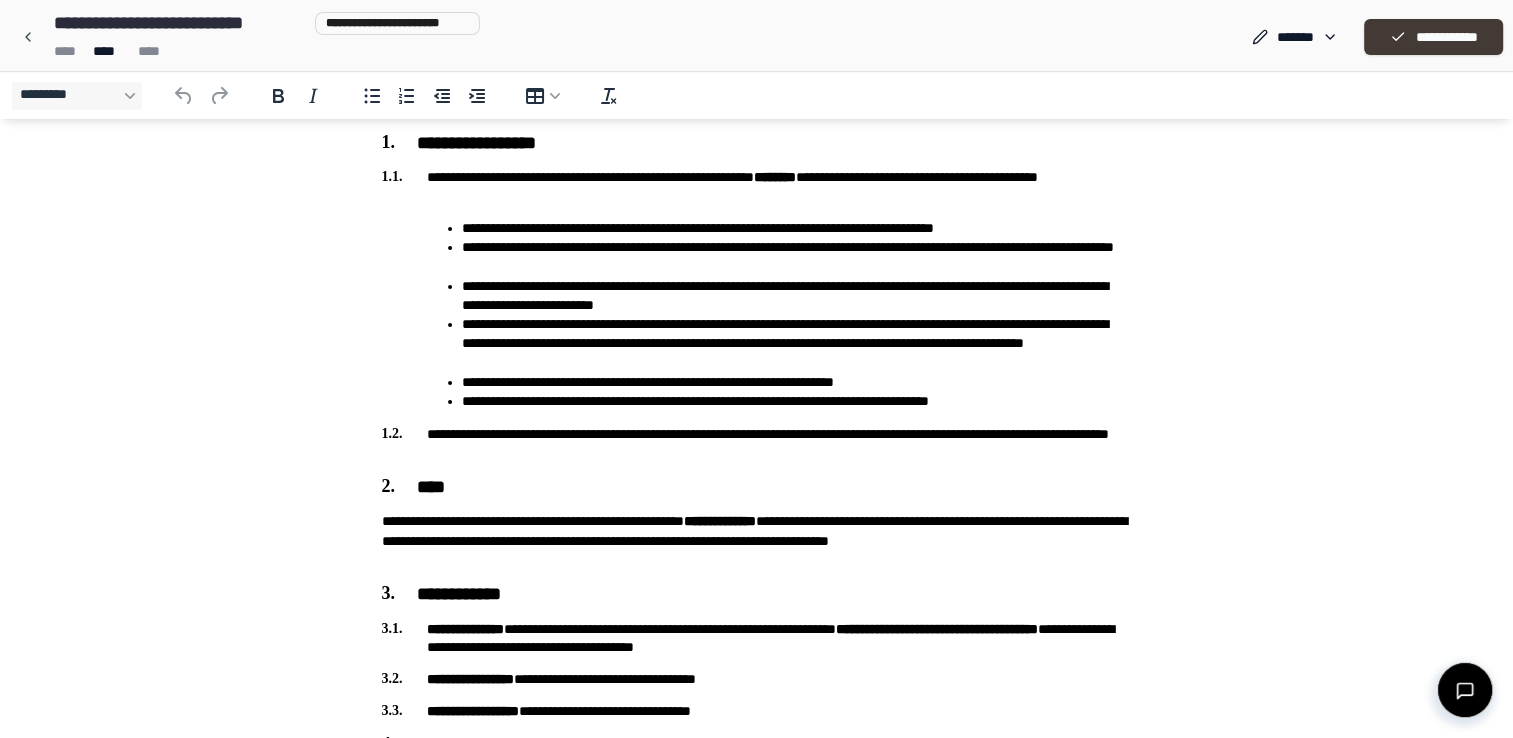 click on "**********" at bounding box center [1433, 37] 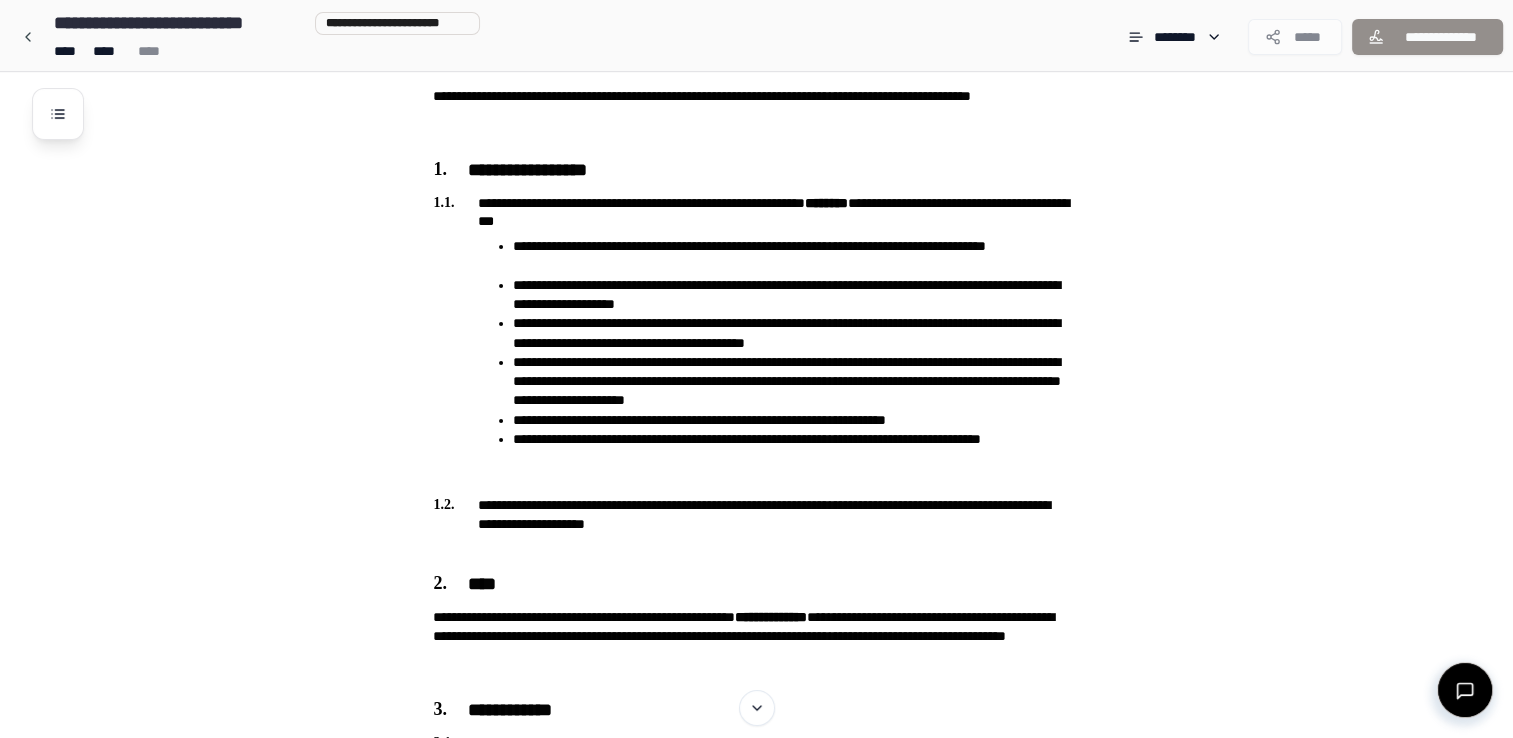 click on "**********" at bounding box center (782, 1524) 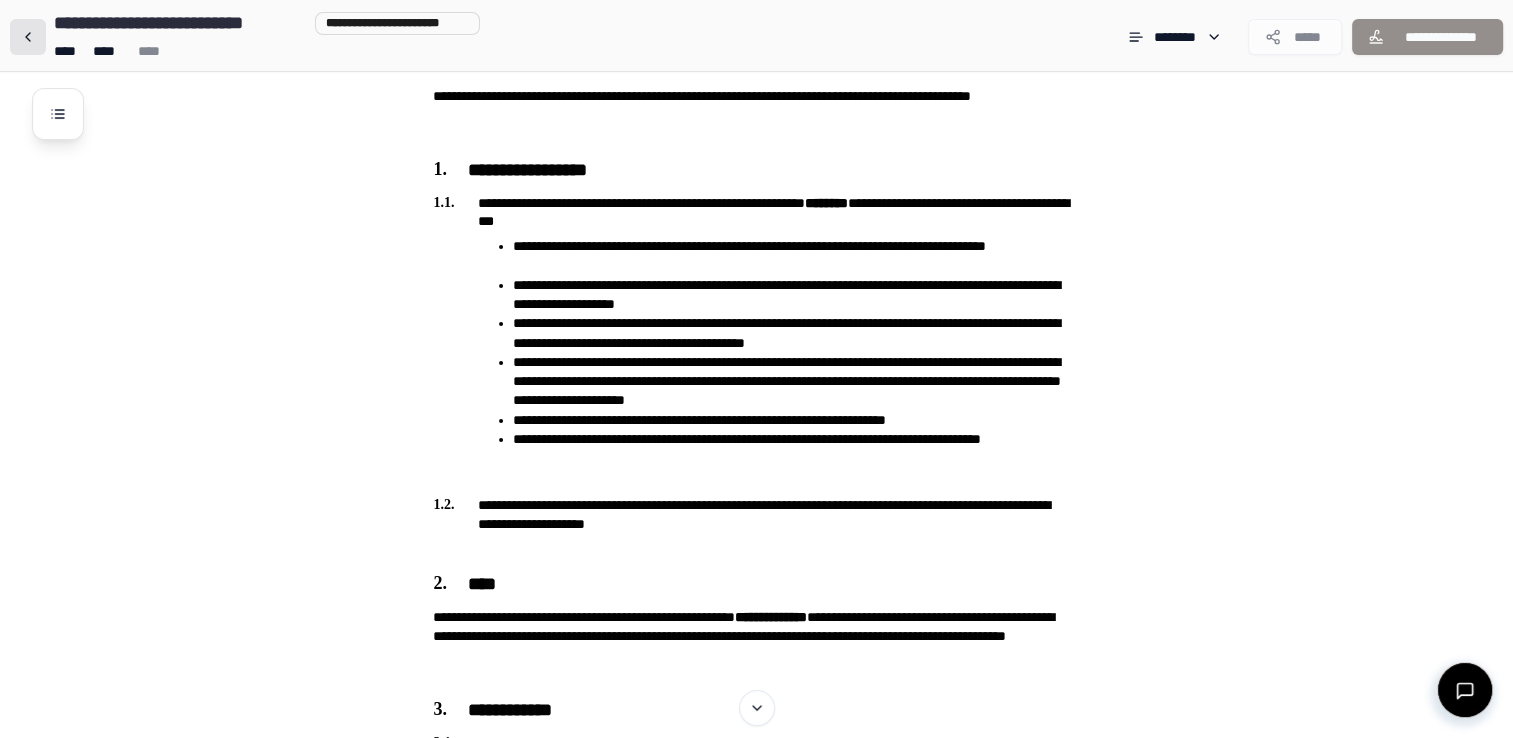 click at bounding box center (28, 37) 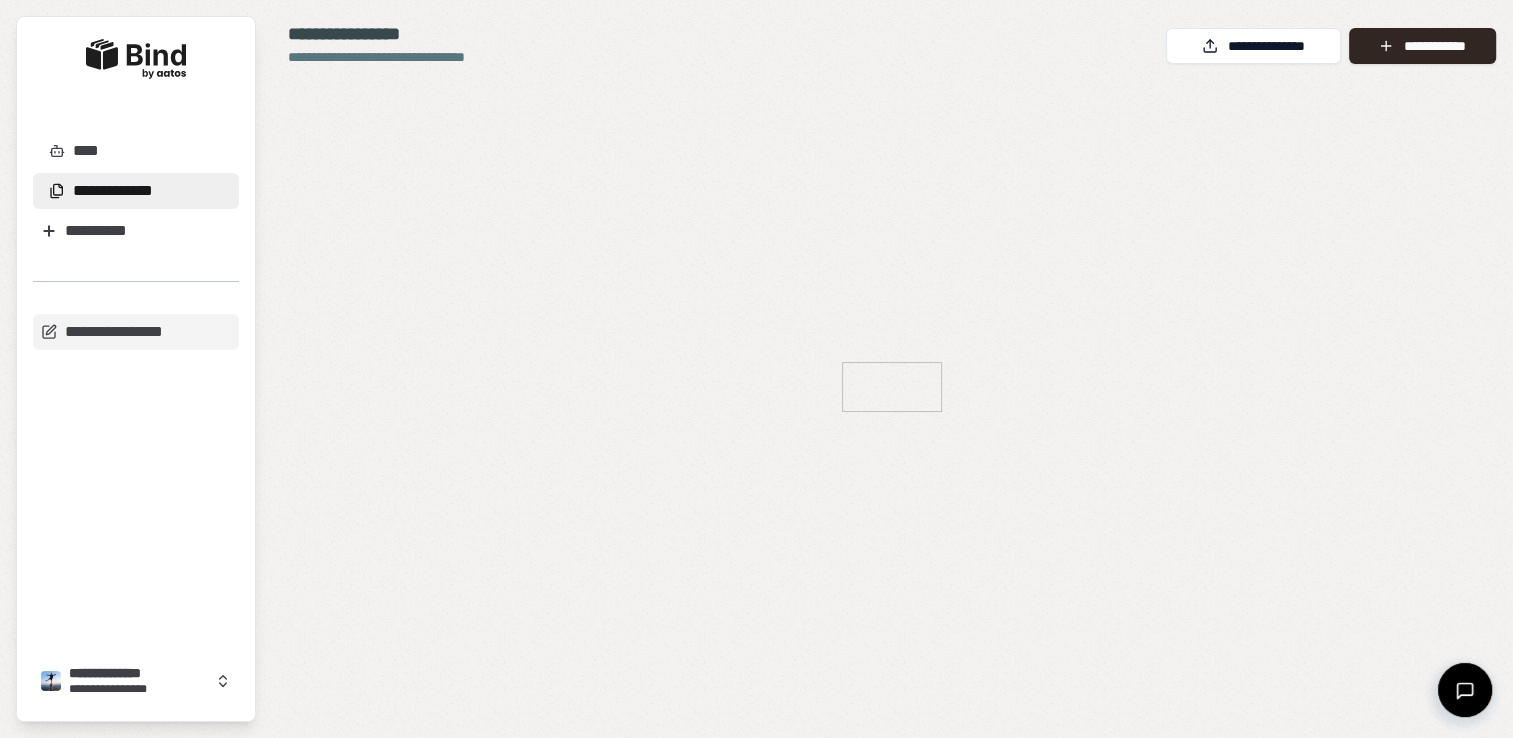 scroll, scrollTop: 0, scrollLeft: 0, axis: both 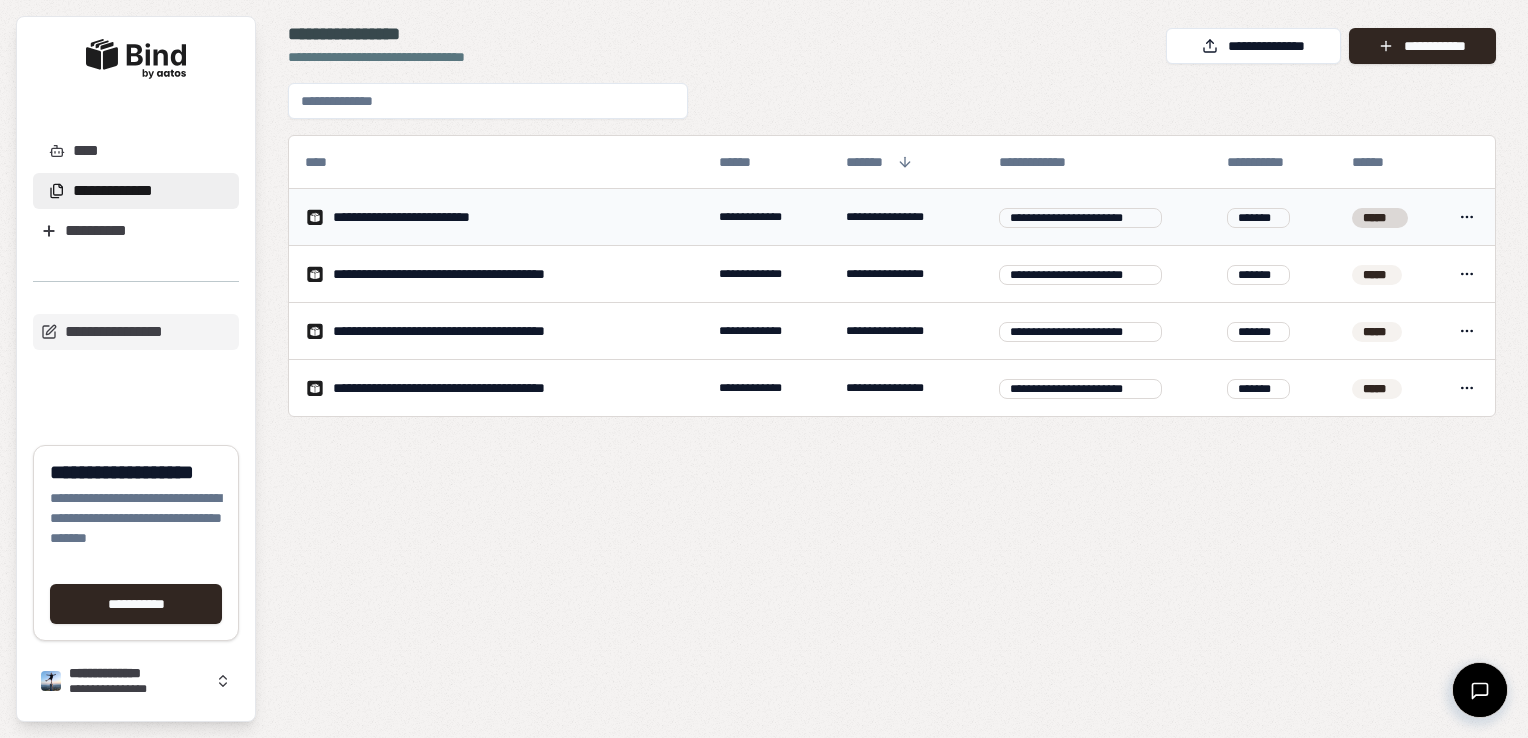 click on "**********" at bounding box center [429, 217] 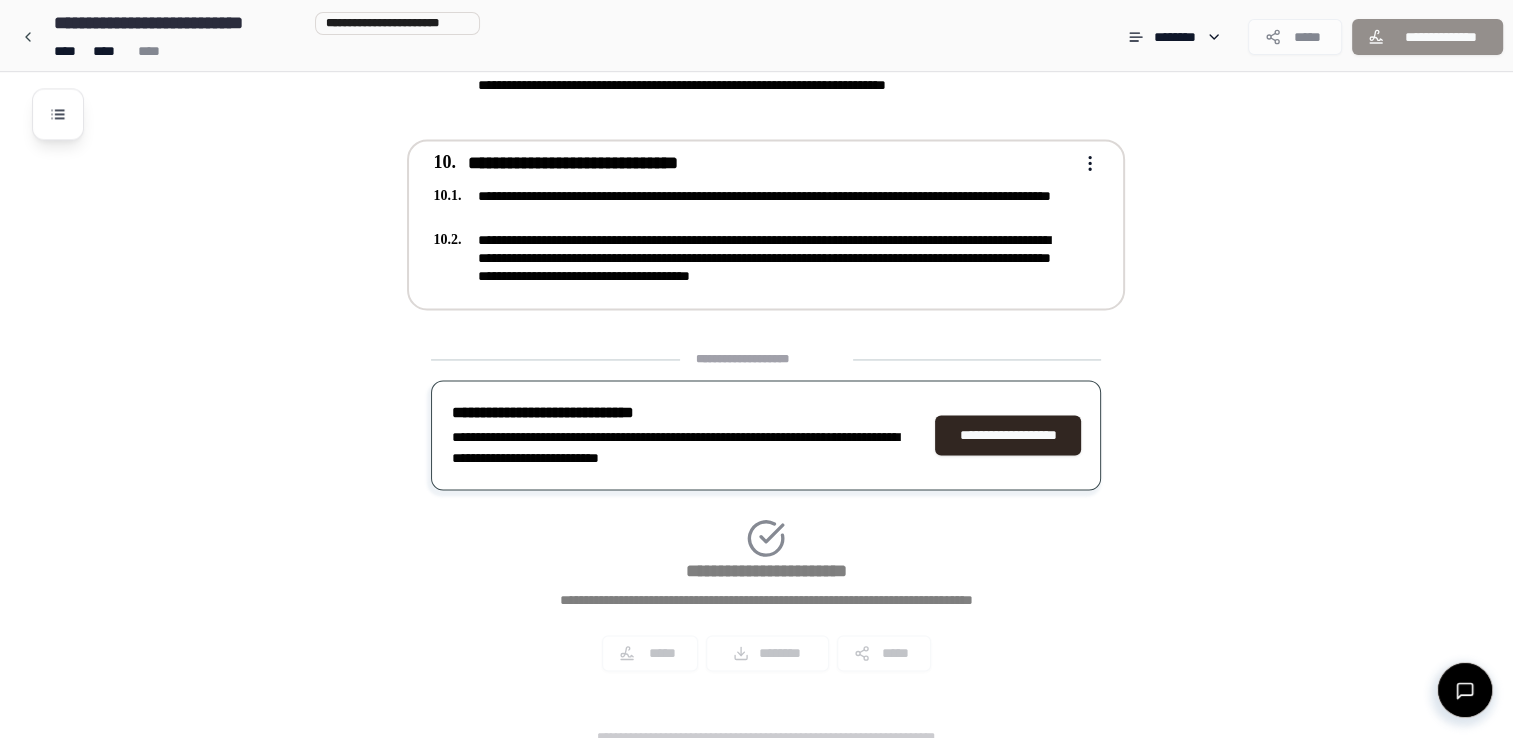 scroll, scrollTop: 3027, scrollLeft: 0, axis: vertical 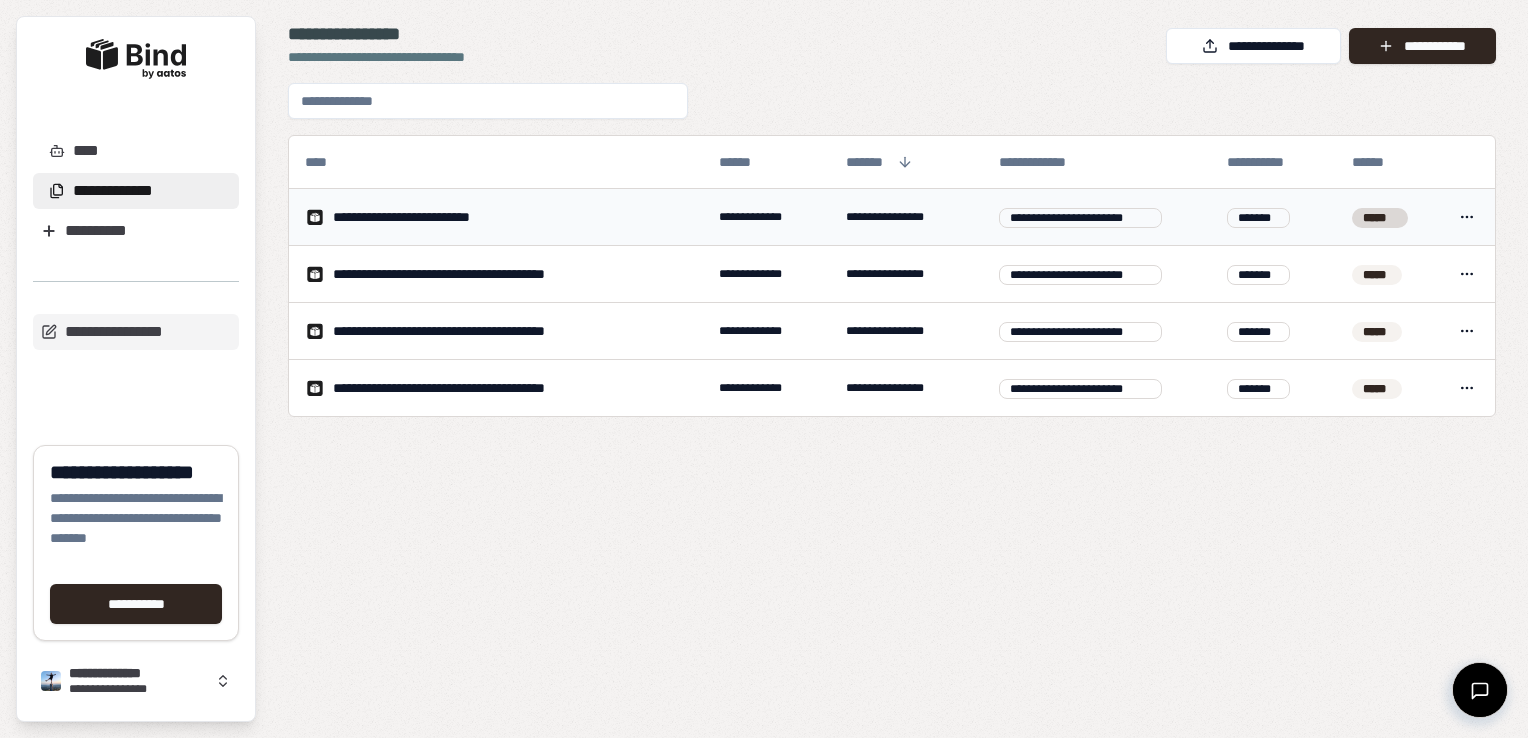 click on "**********" at bounding box center (764, 369) 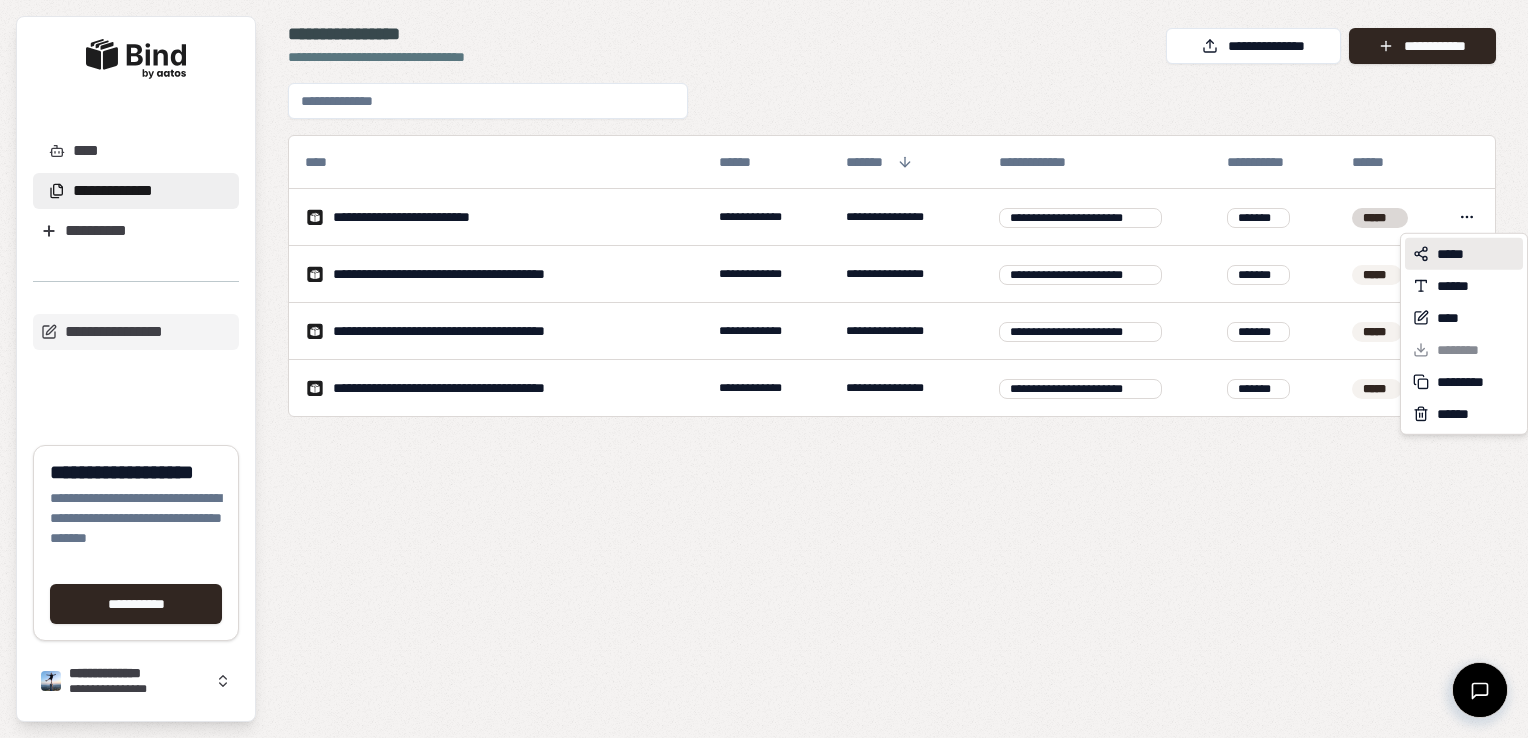 click on "*****" at bounding box center (1455, 254) 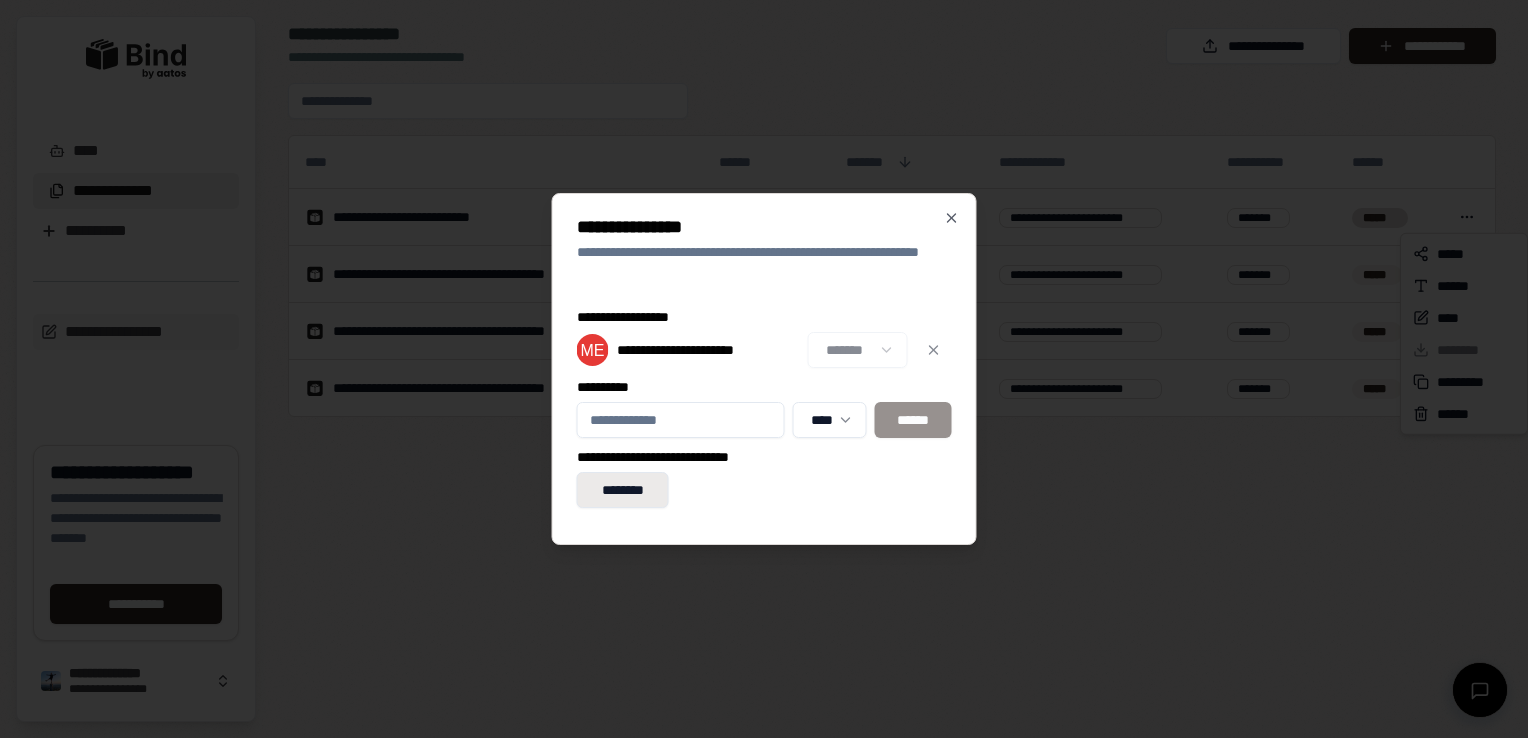 click on "********" at bounding box center (623, 490) 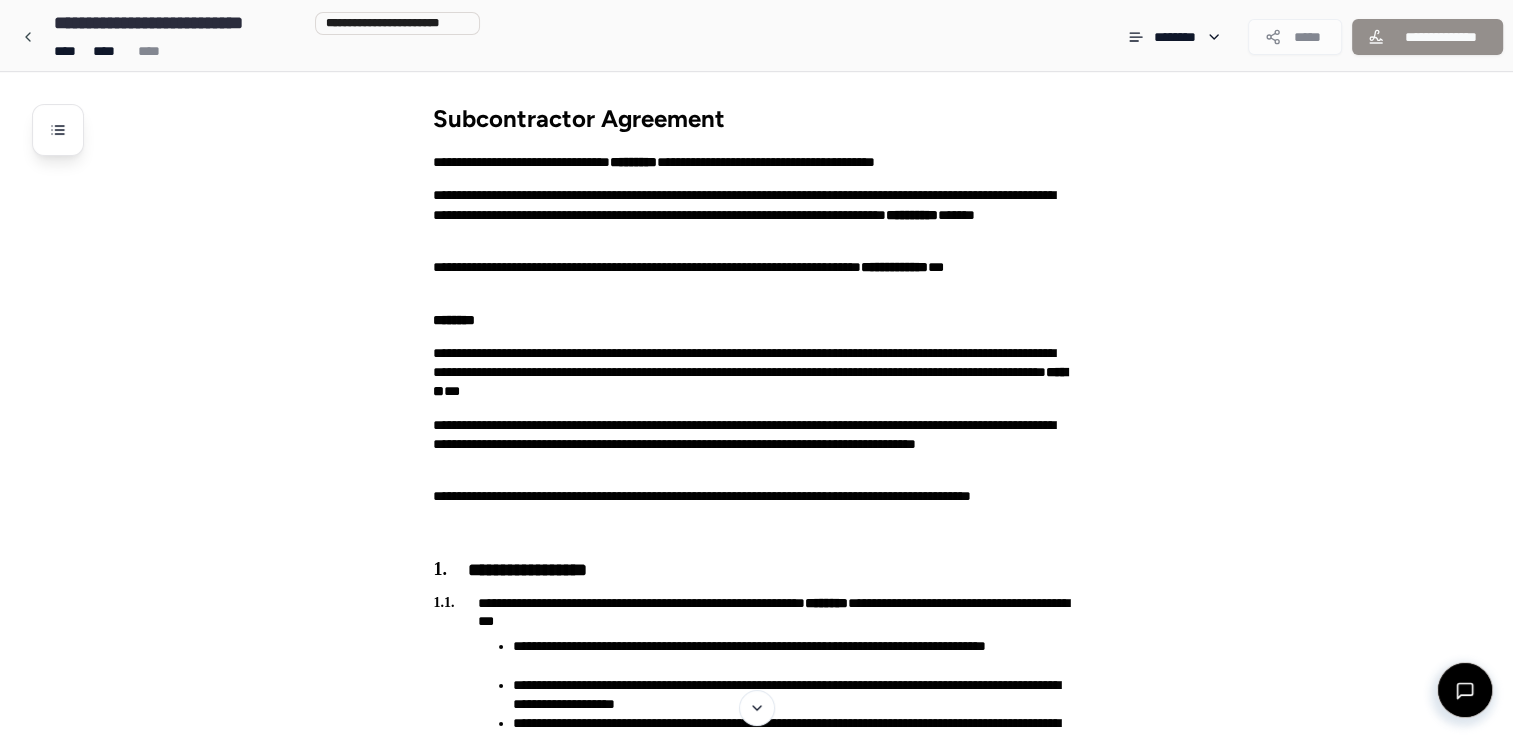 click on "**********" at bounding box center [263, 37] 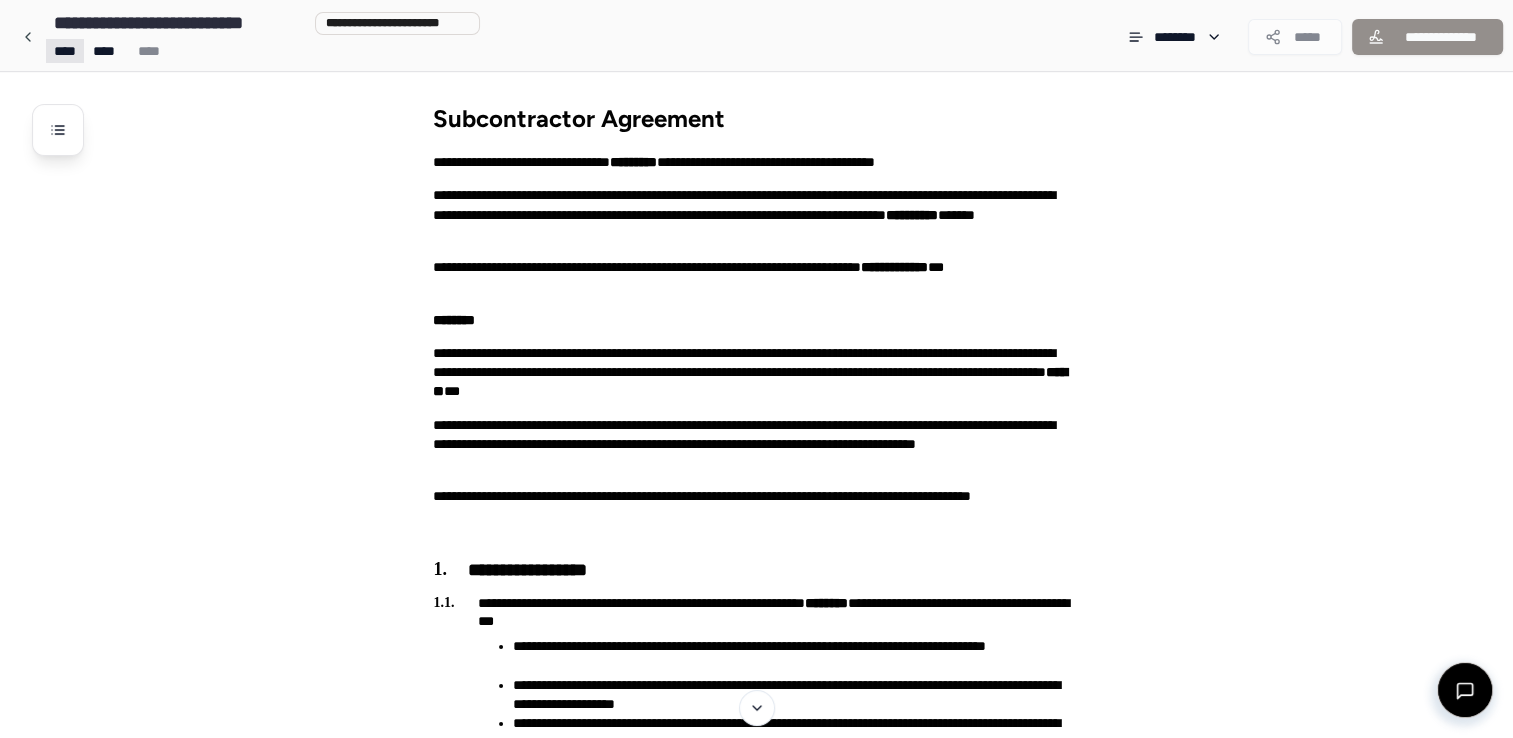 click on "**********" at bounding box center (756, 1883) 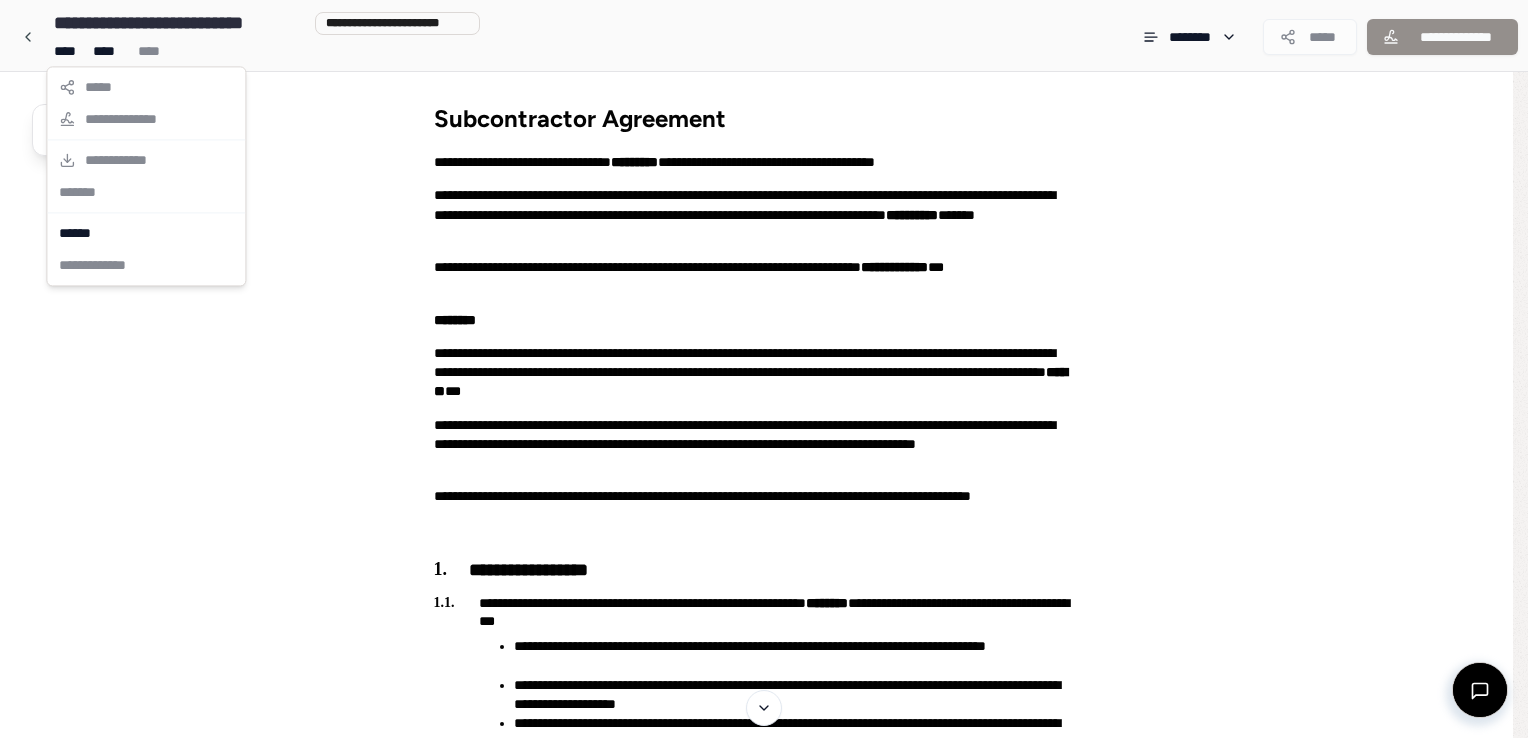 click on "**********" at bounding box center (764, 1883) 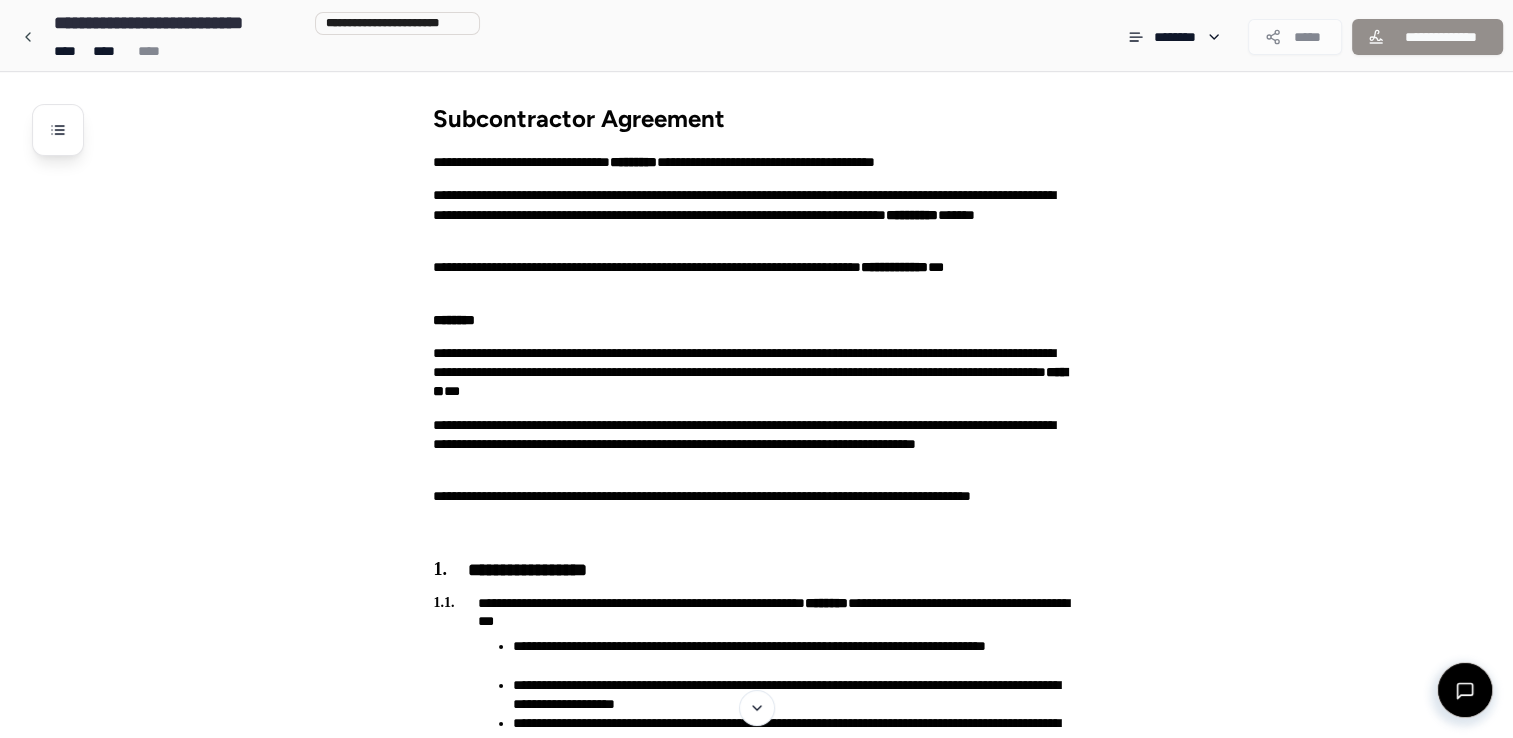 click at bounding box center [28, 37] 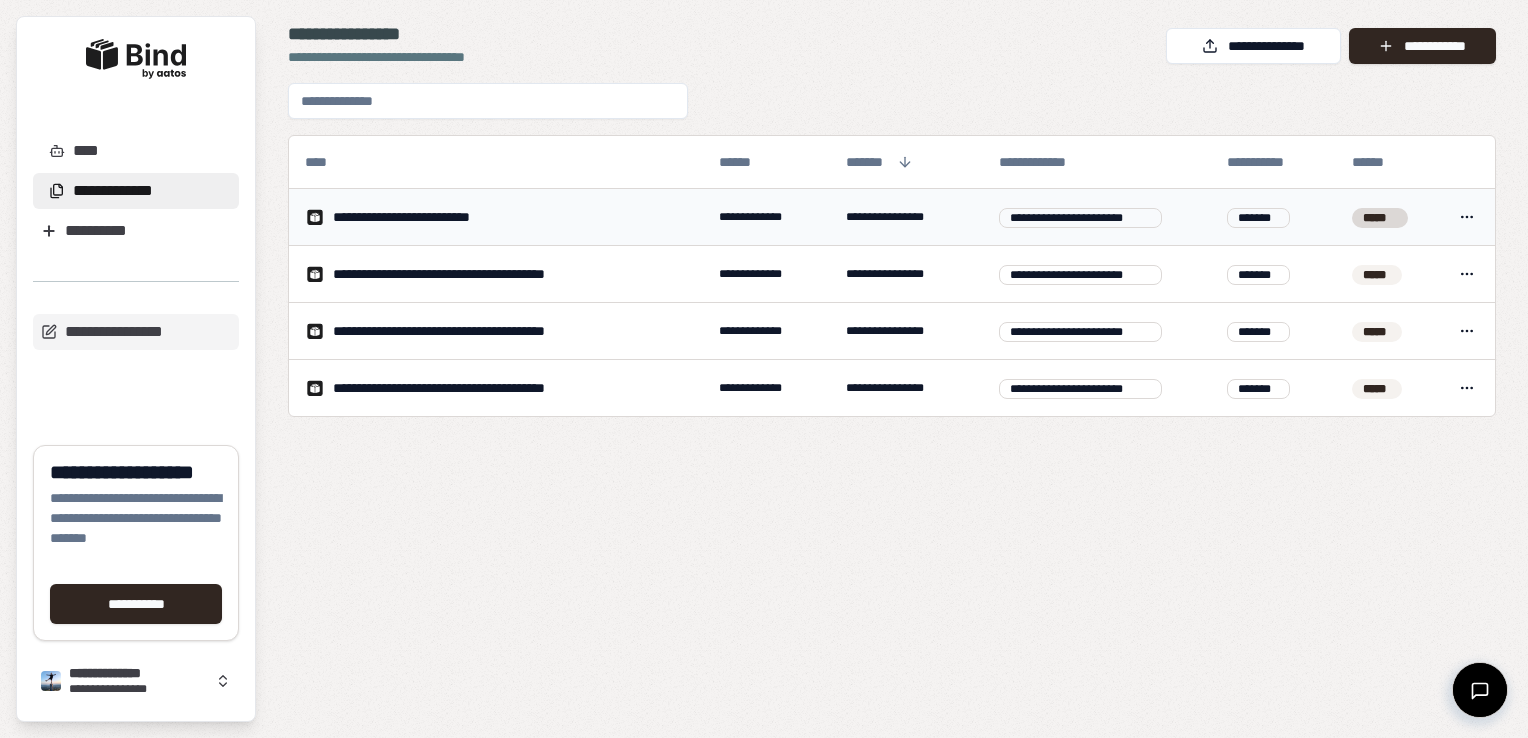 click on "**********" at bounding box center [764, 369] 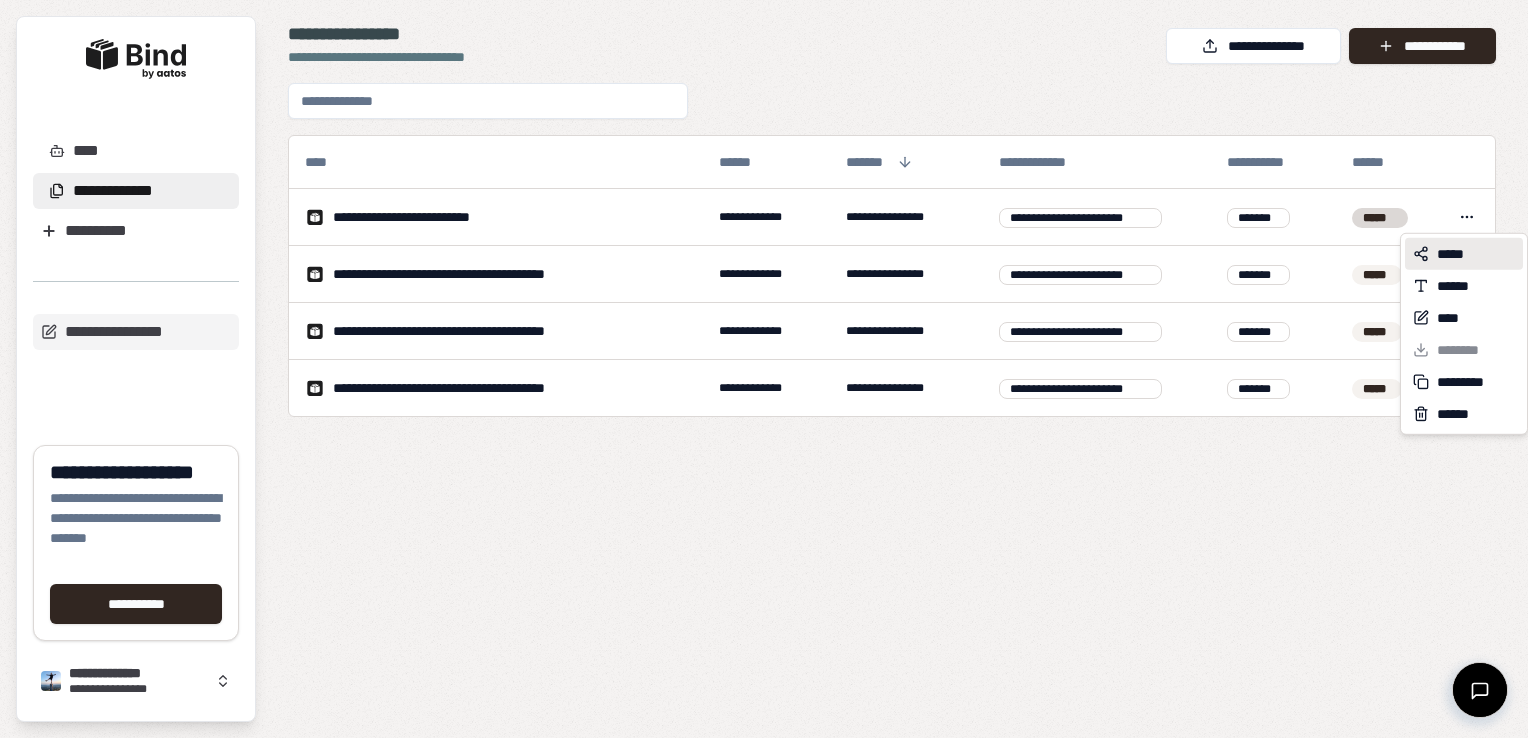 click on "*****" at bounding box center [1455, 254] 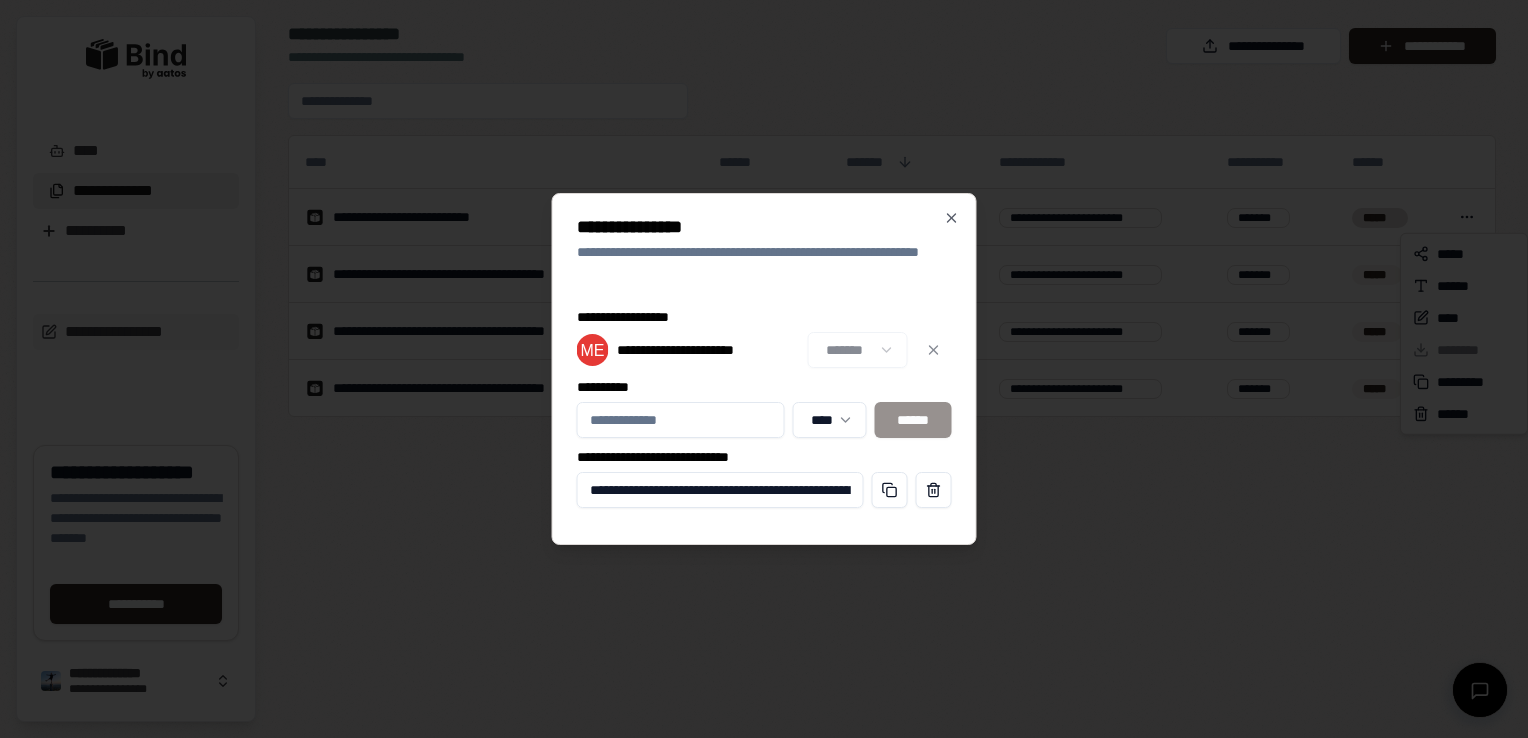 click on "**********" at bounding box center (764, 369) 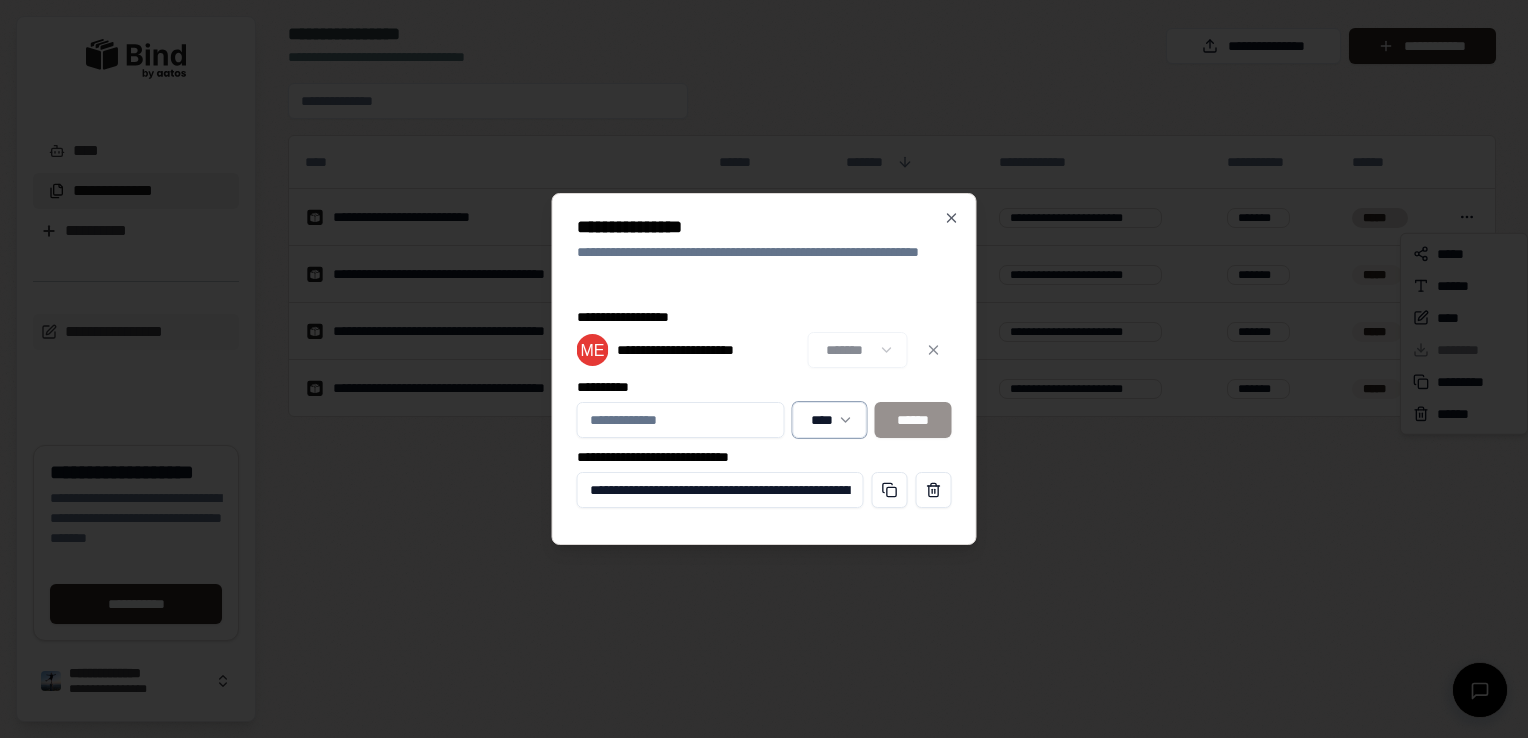 click on "**********" at bounding box center (764, 369) 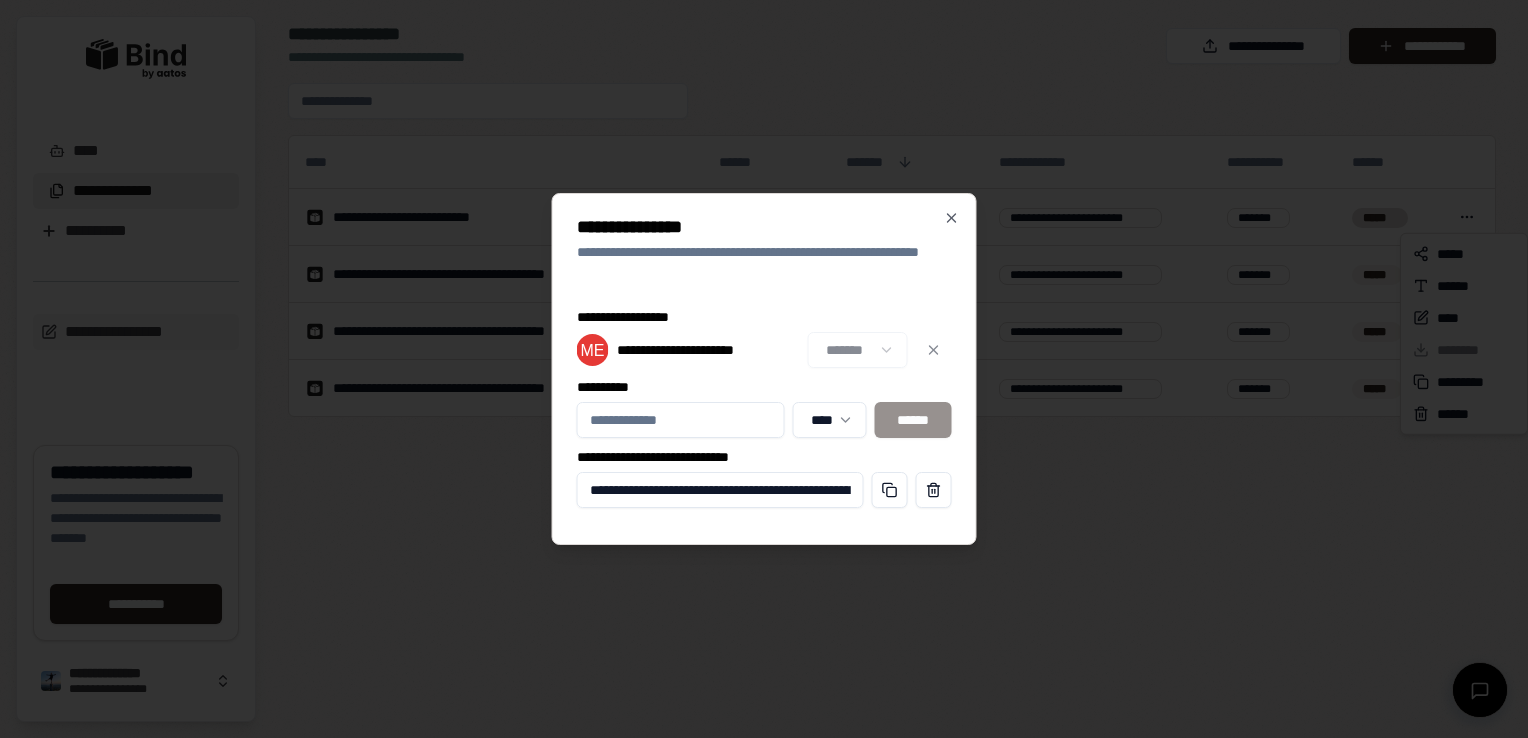 click on "**********" at bounding box center [681, 420] 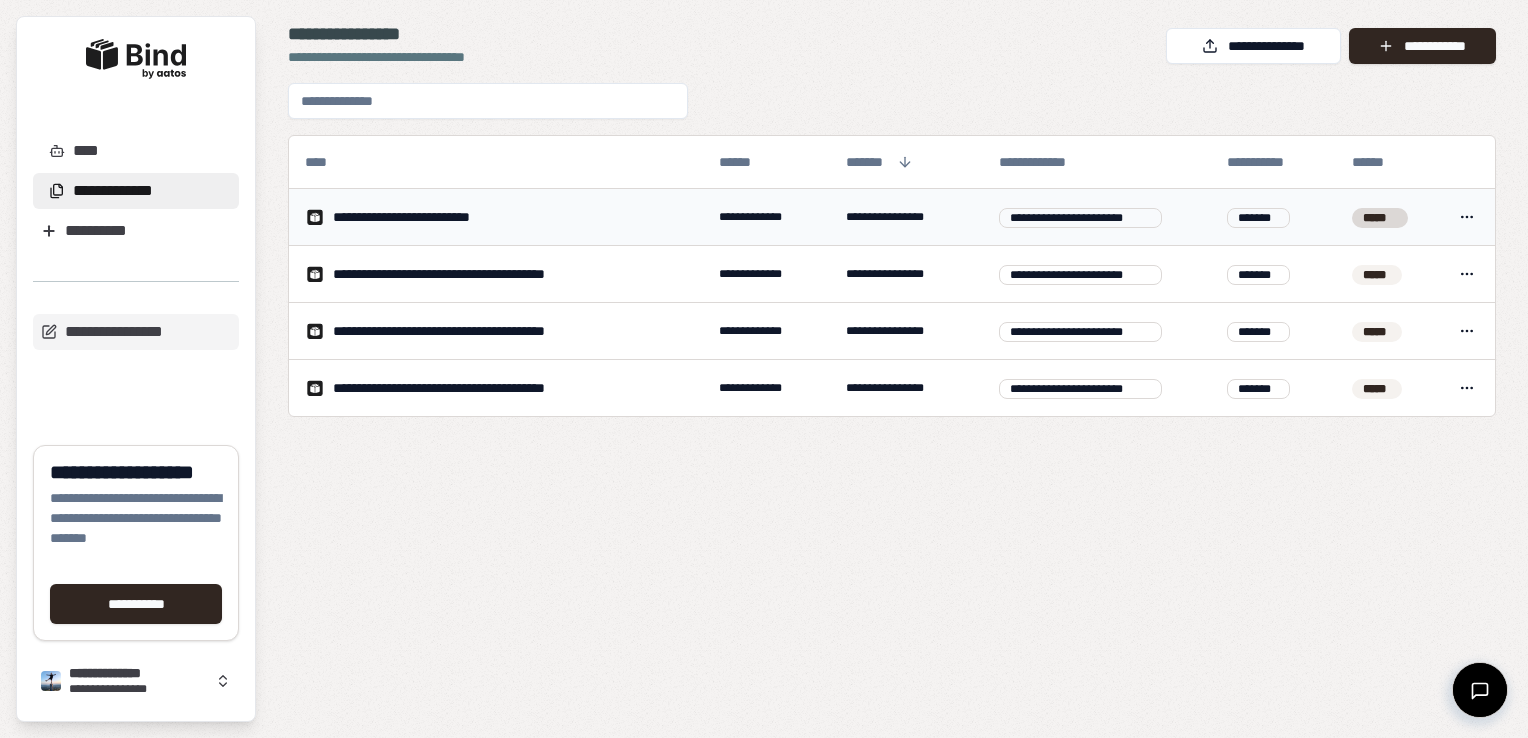 click on "**********" at bounding box center (764, 369) 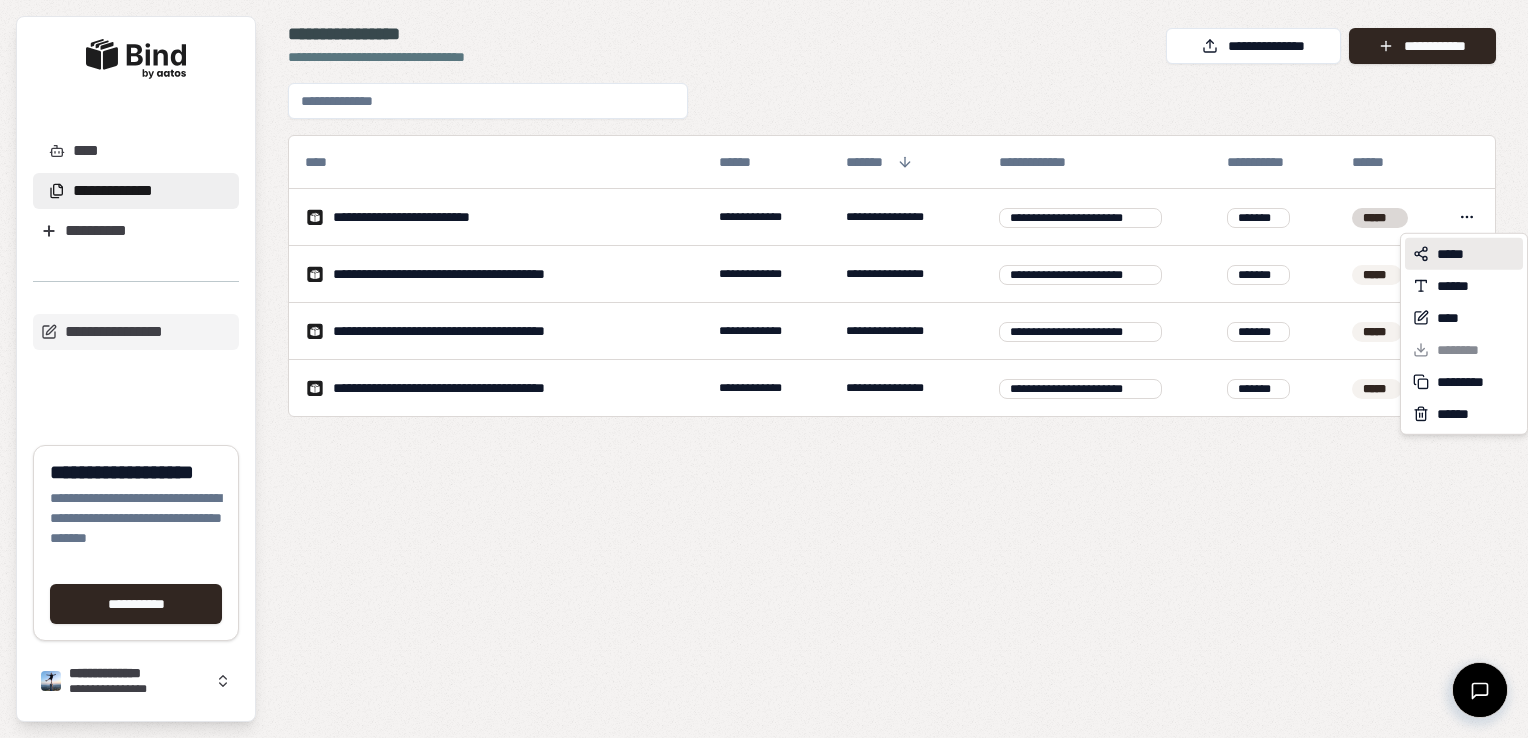 click on "*****" at bounding box center (1464, 254) 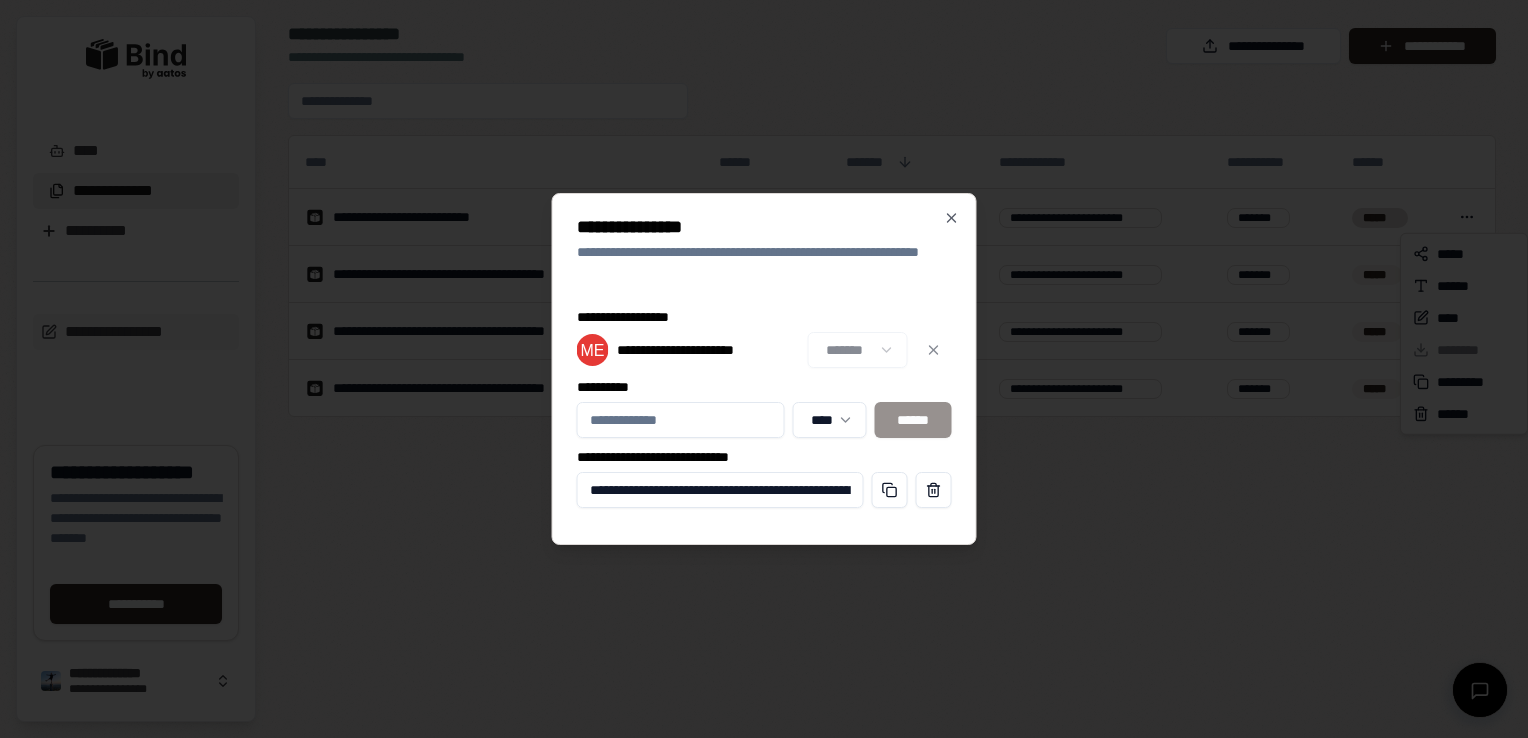 click on "**********" at bounding box center [681, 420] 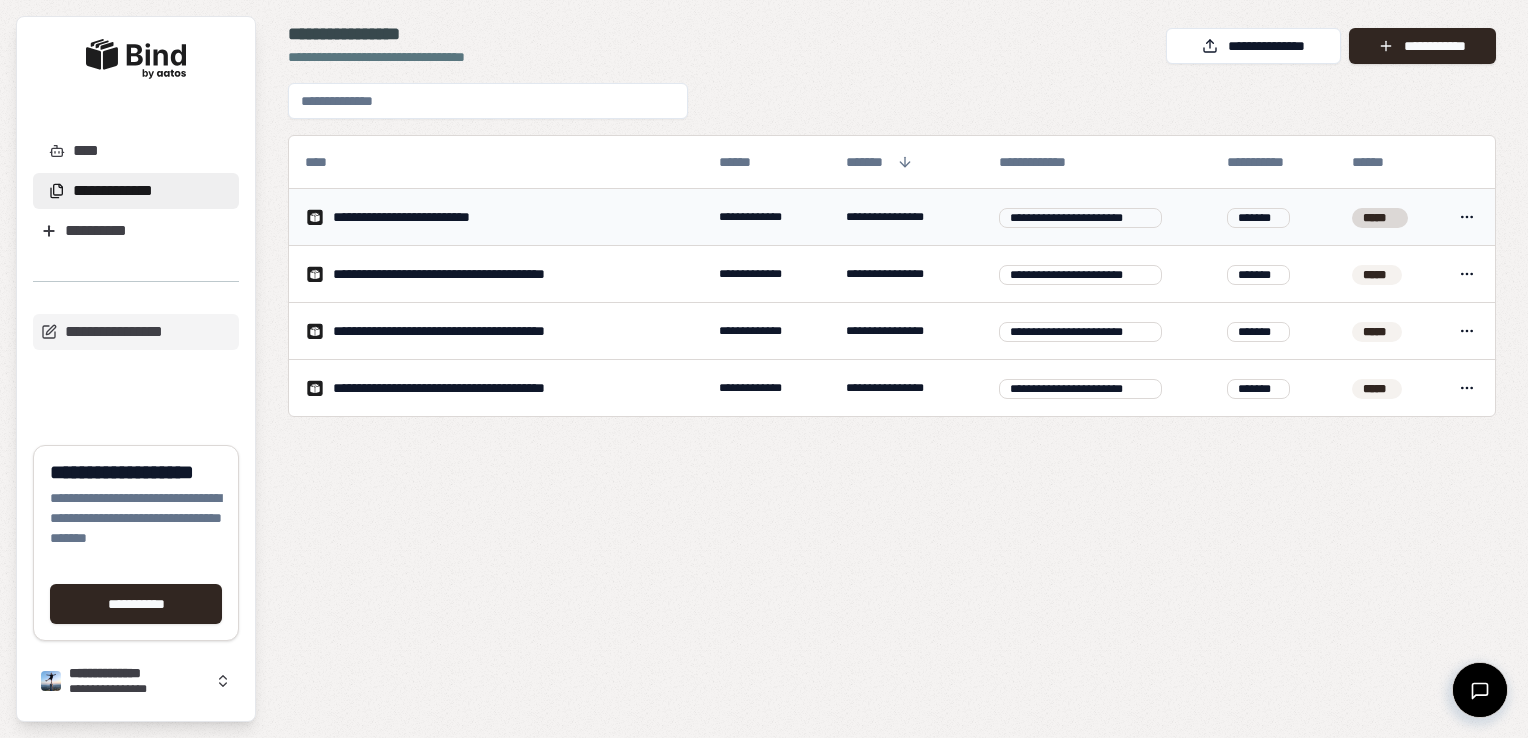 click on "**********" at bounding box center (764, 369) 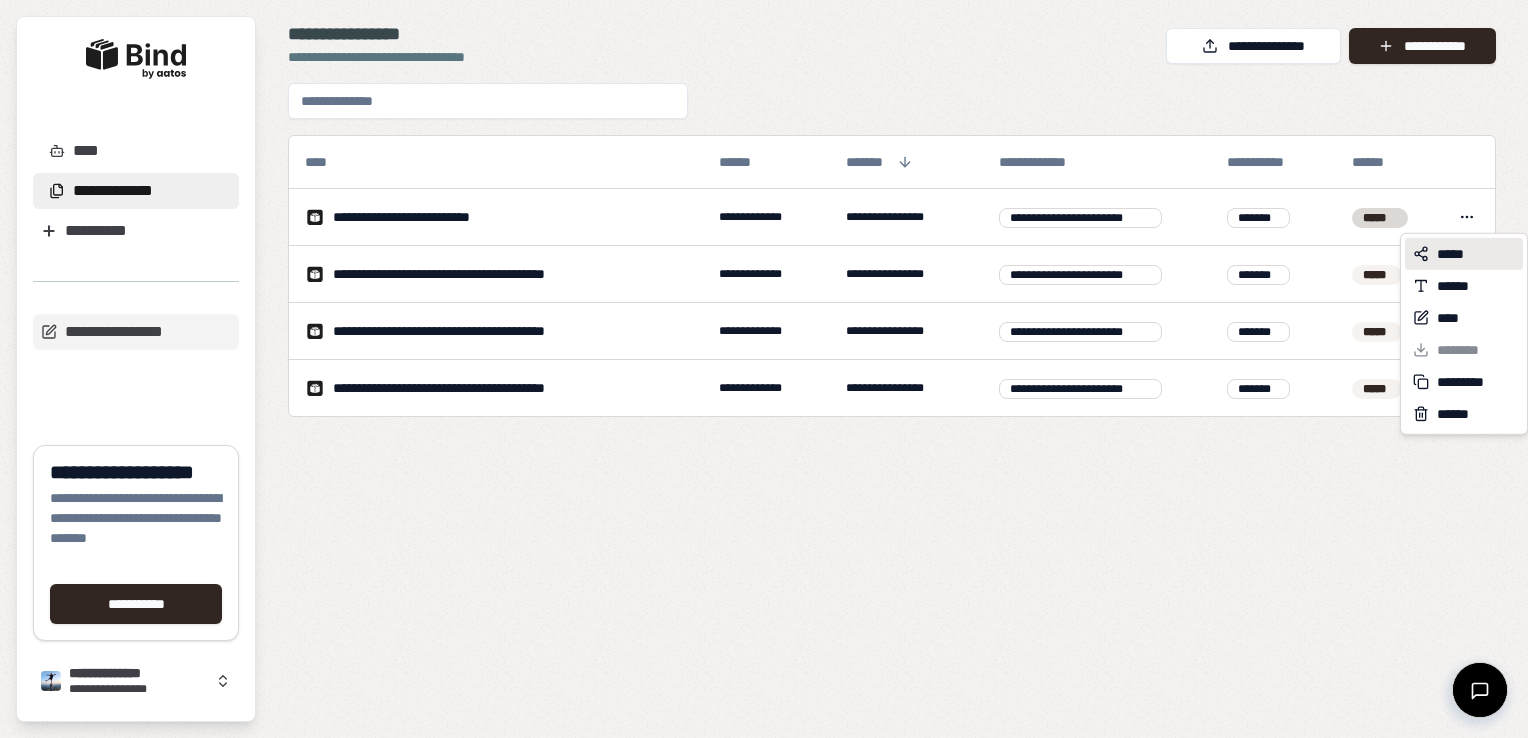 click on "*****" at bounding box center [1455, 254] 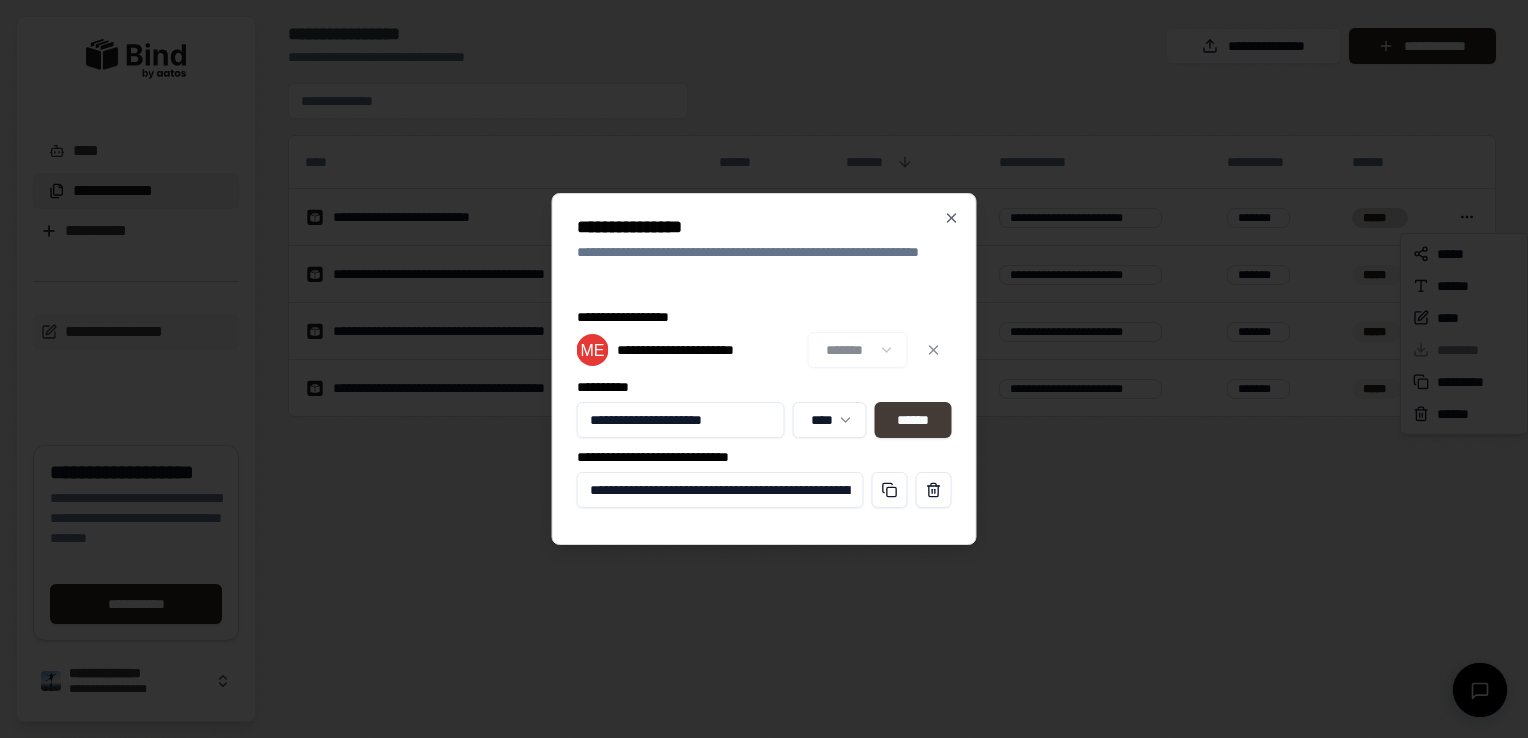 type on "**********" 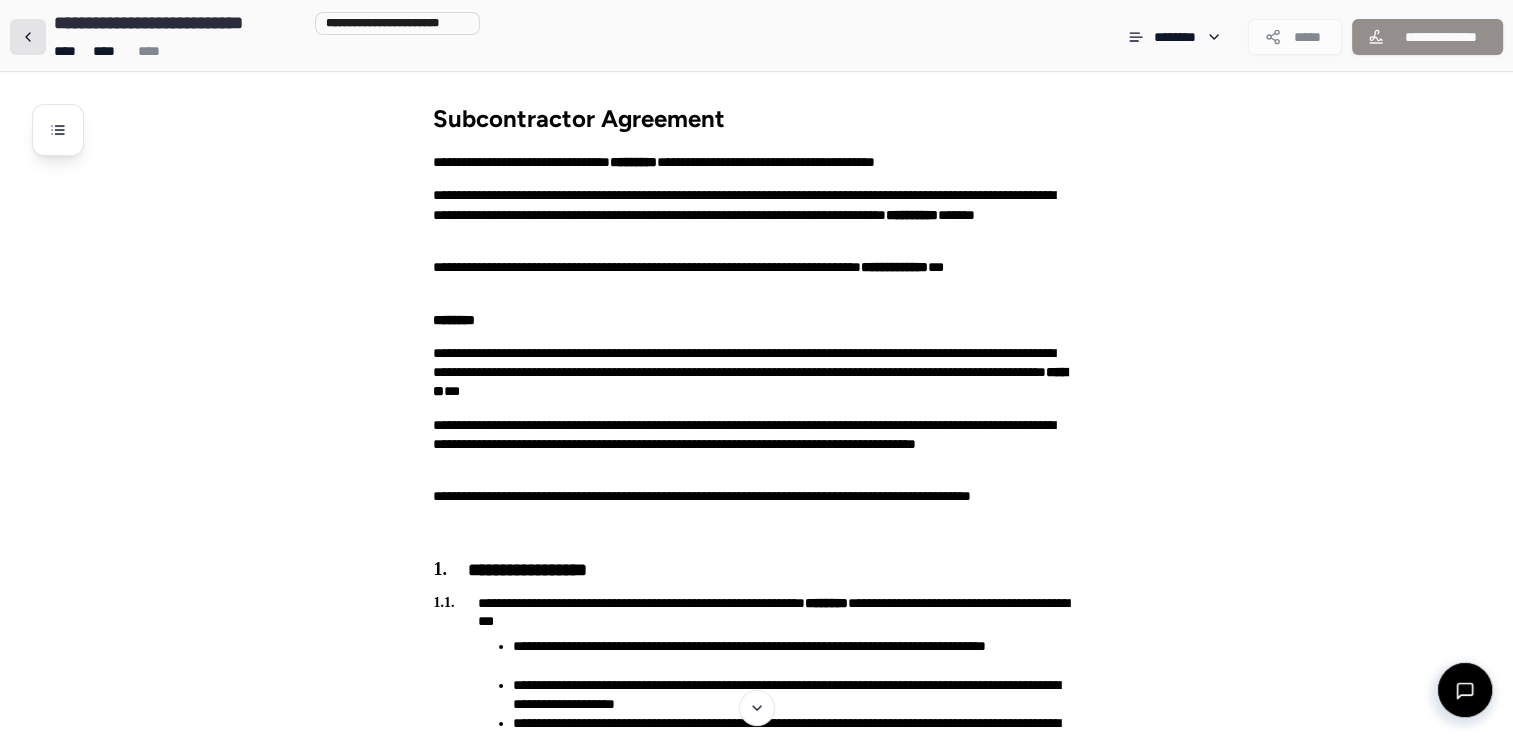 click at bounding box center [28, 37] 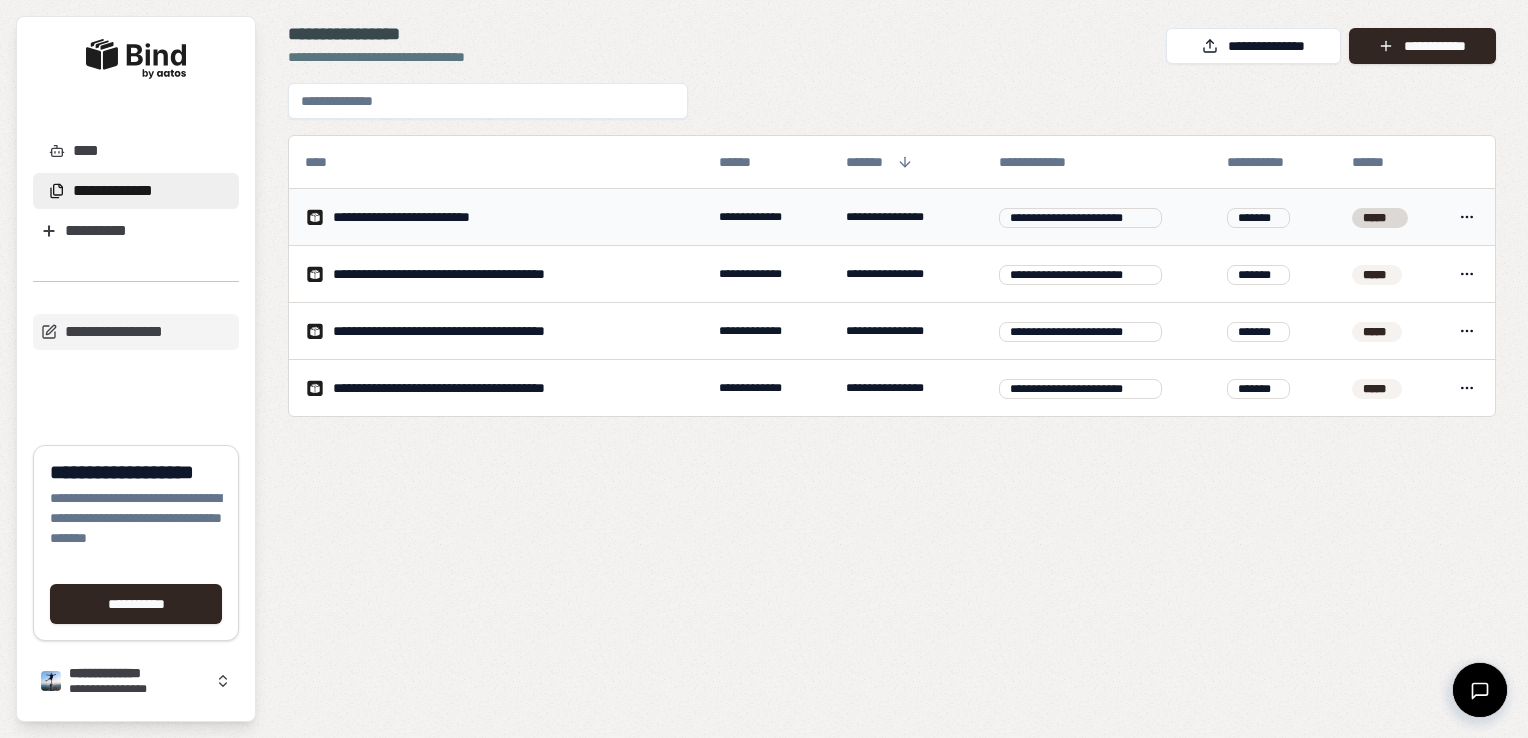 click on "**********" at bounding box center (764, 369) 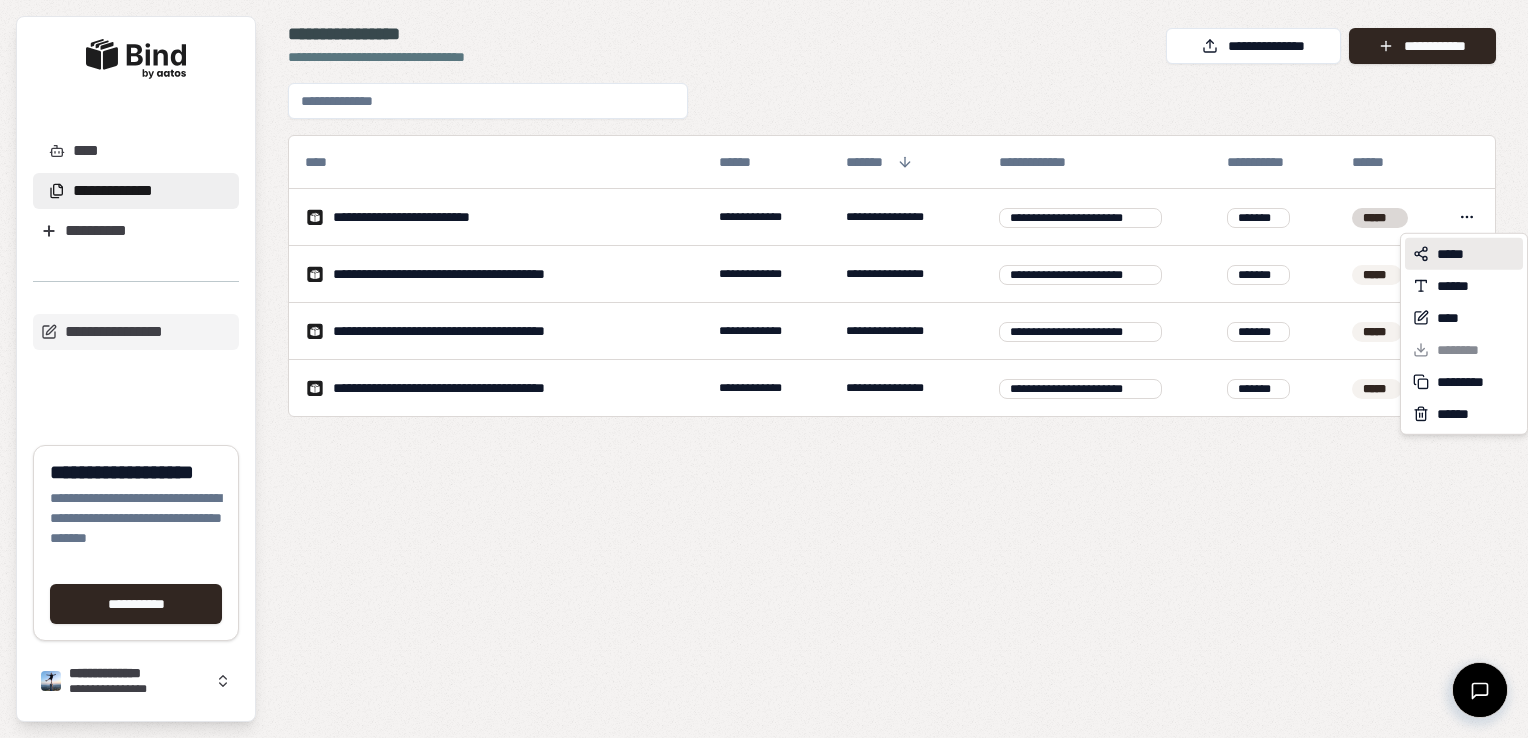 click on "*****" at bounding box center [1455, 254] 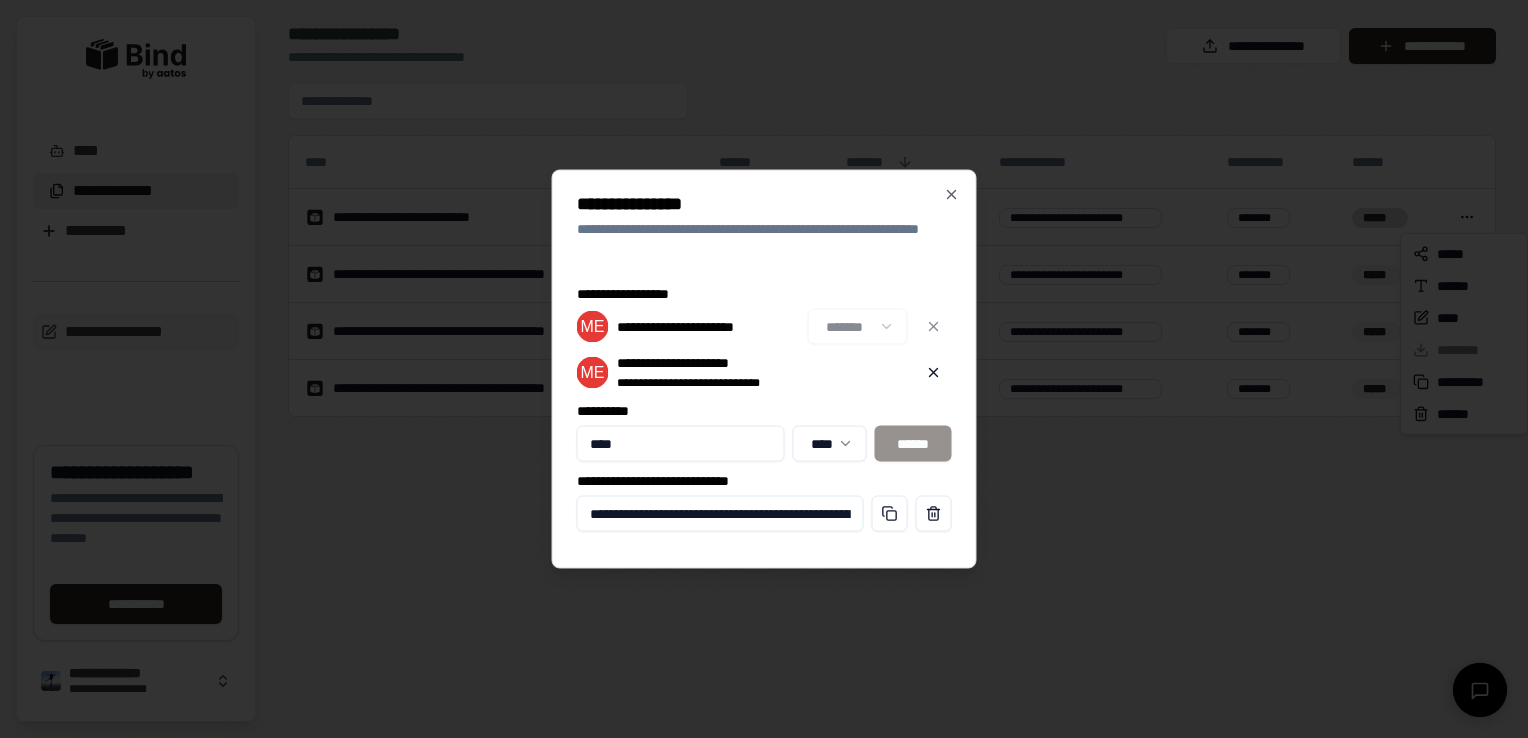 type on "**********" 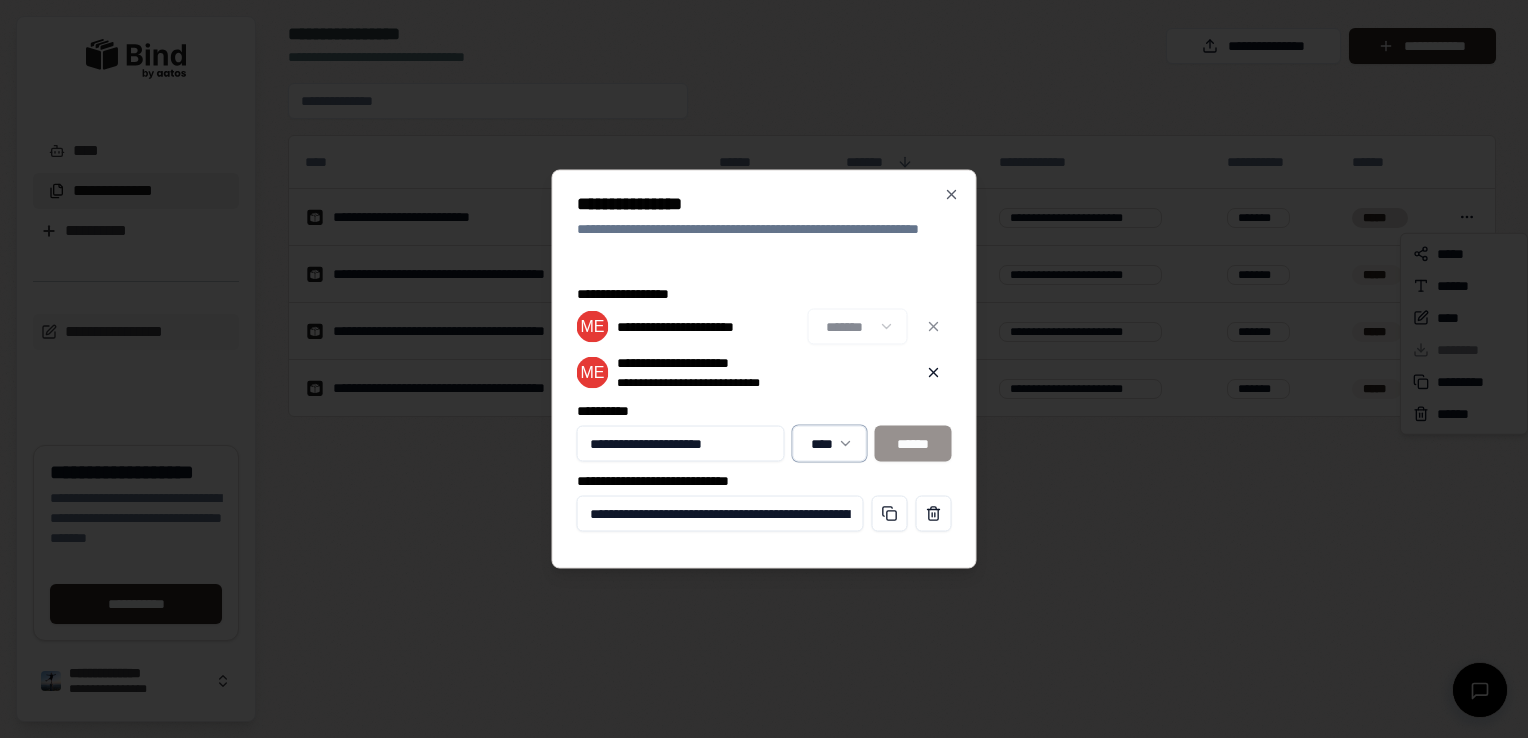 type 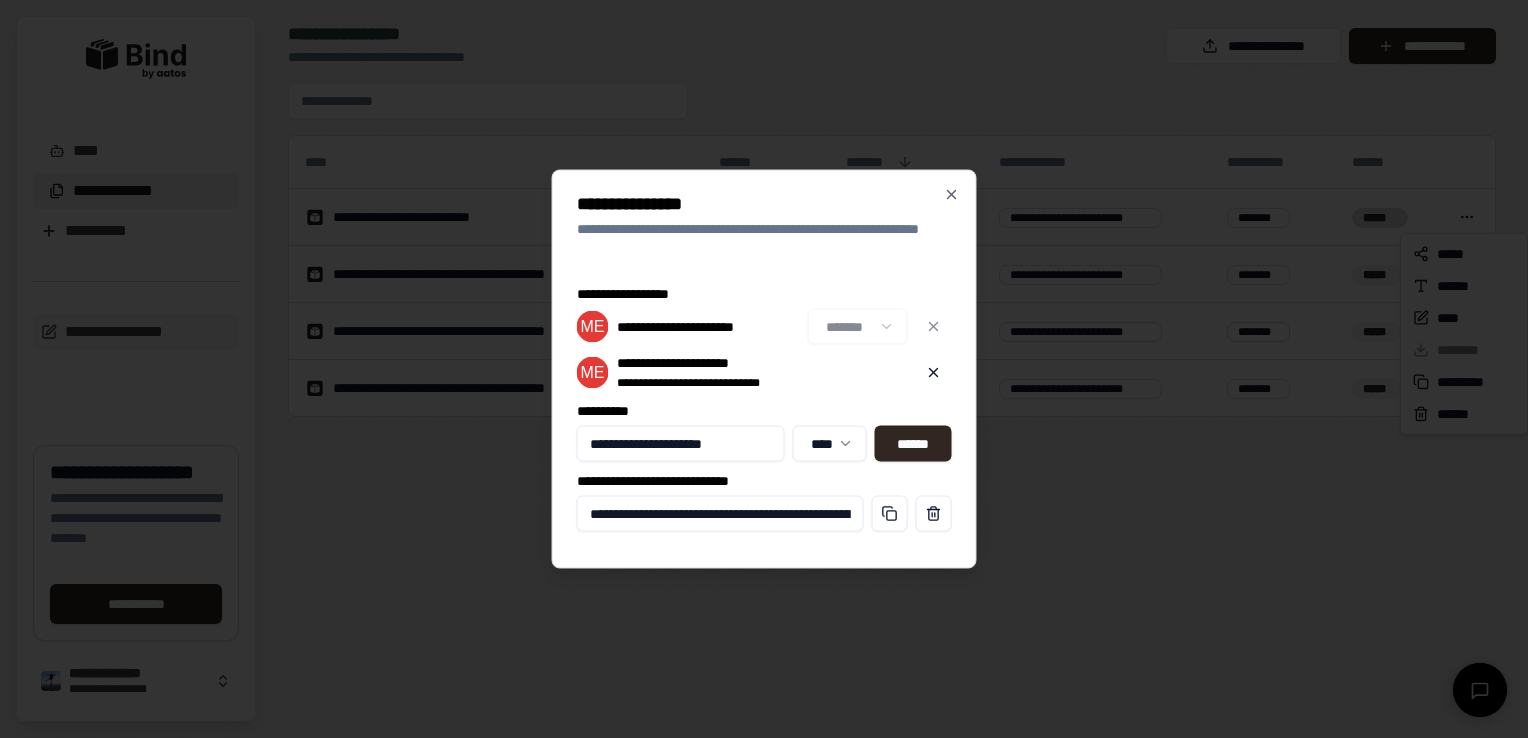 click on "**********" at bounding box center (681, 444) 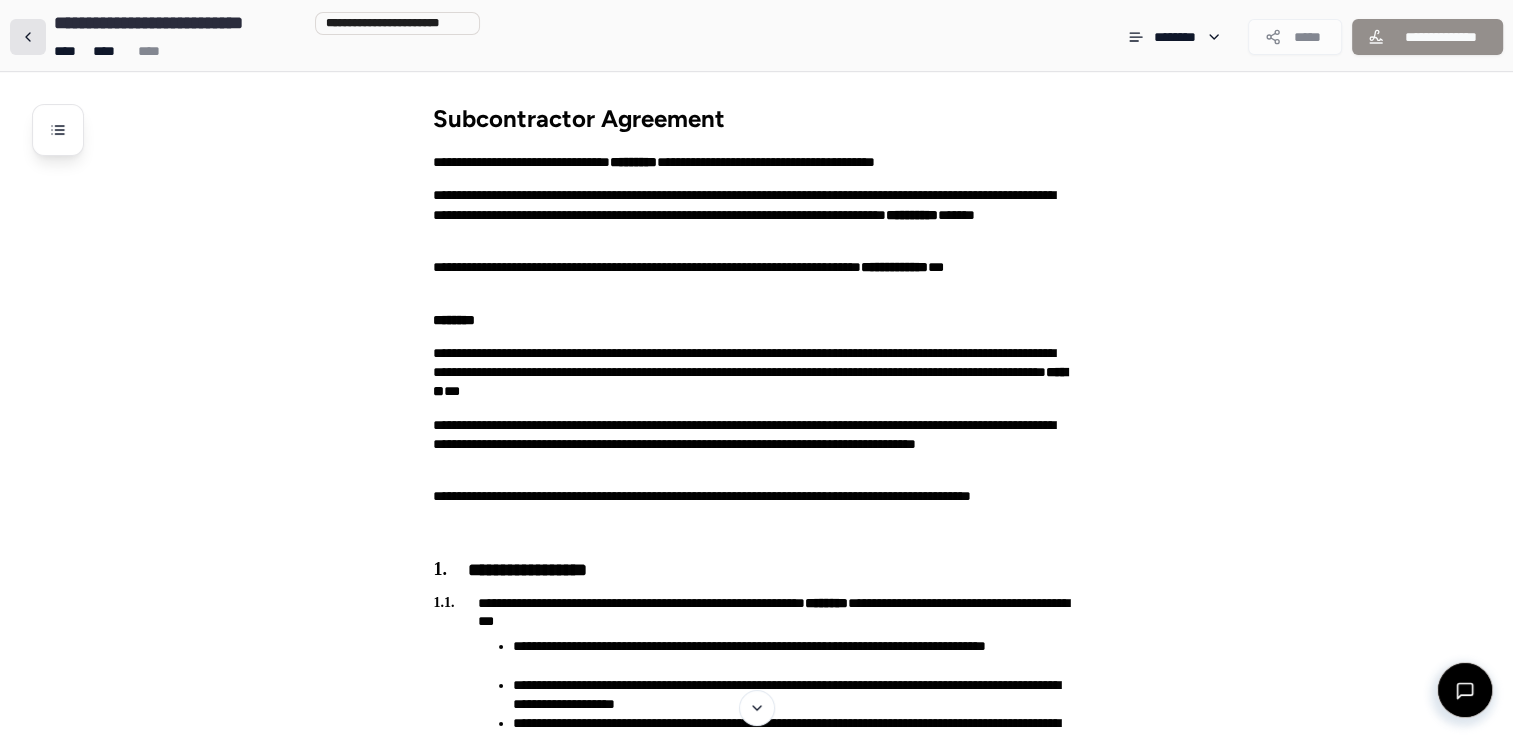 click at bounding box center (28, 37) 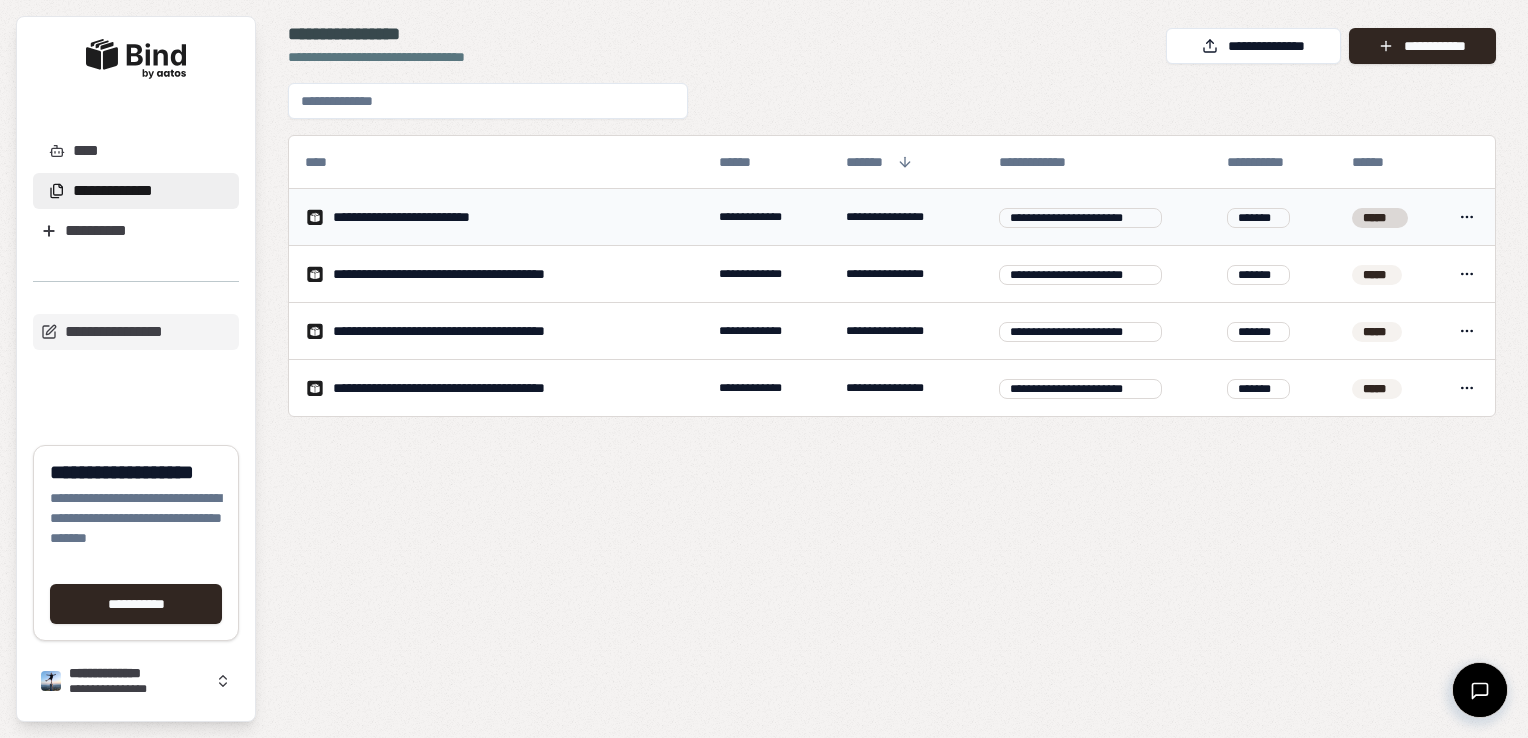 click on "**********" at bounding box center (764, 369) 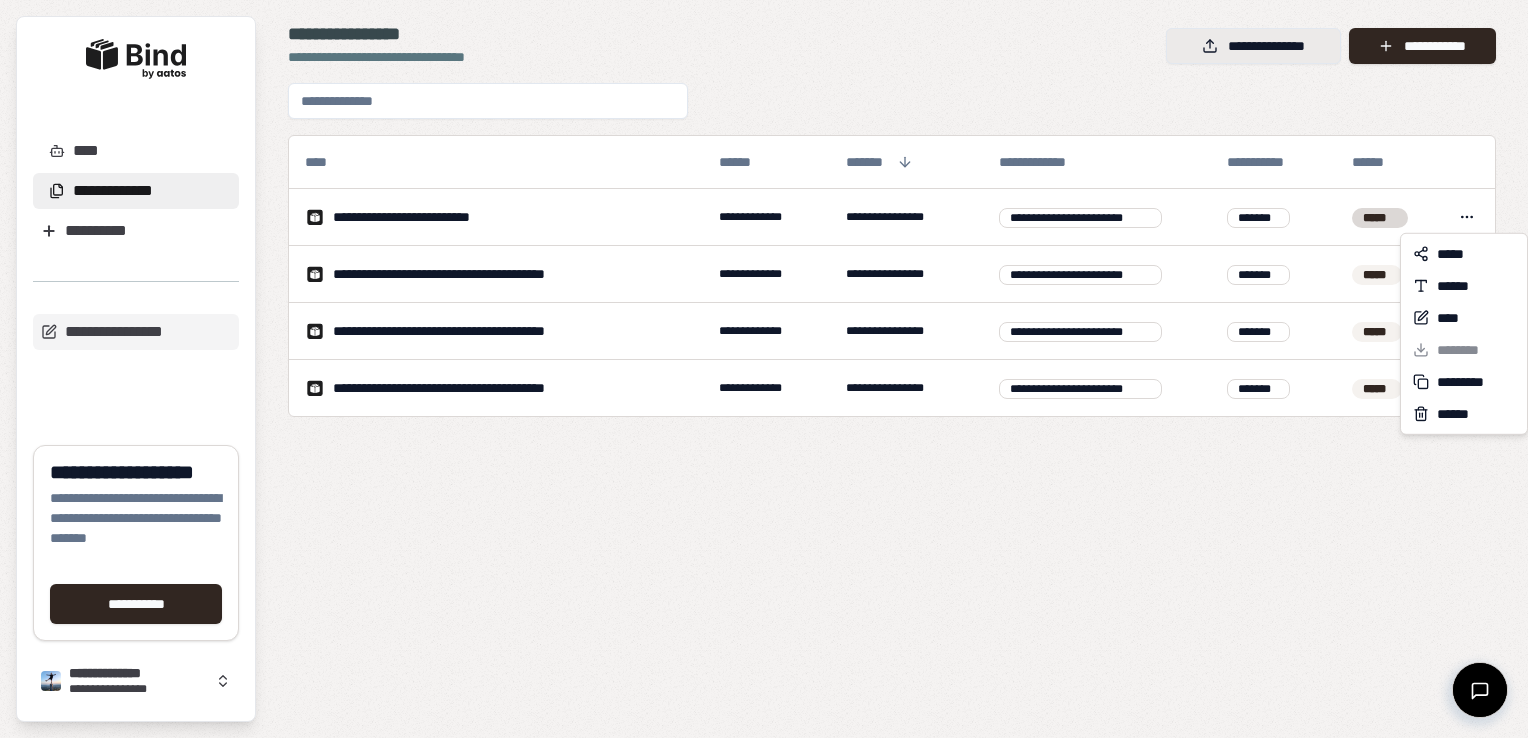 click on "**********" at bounding box center [764, 369] 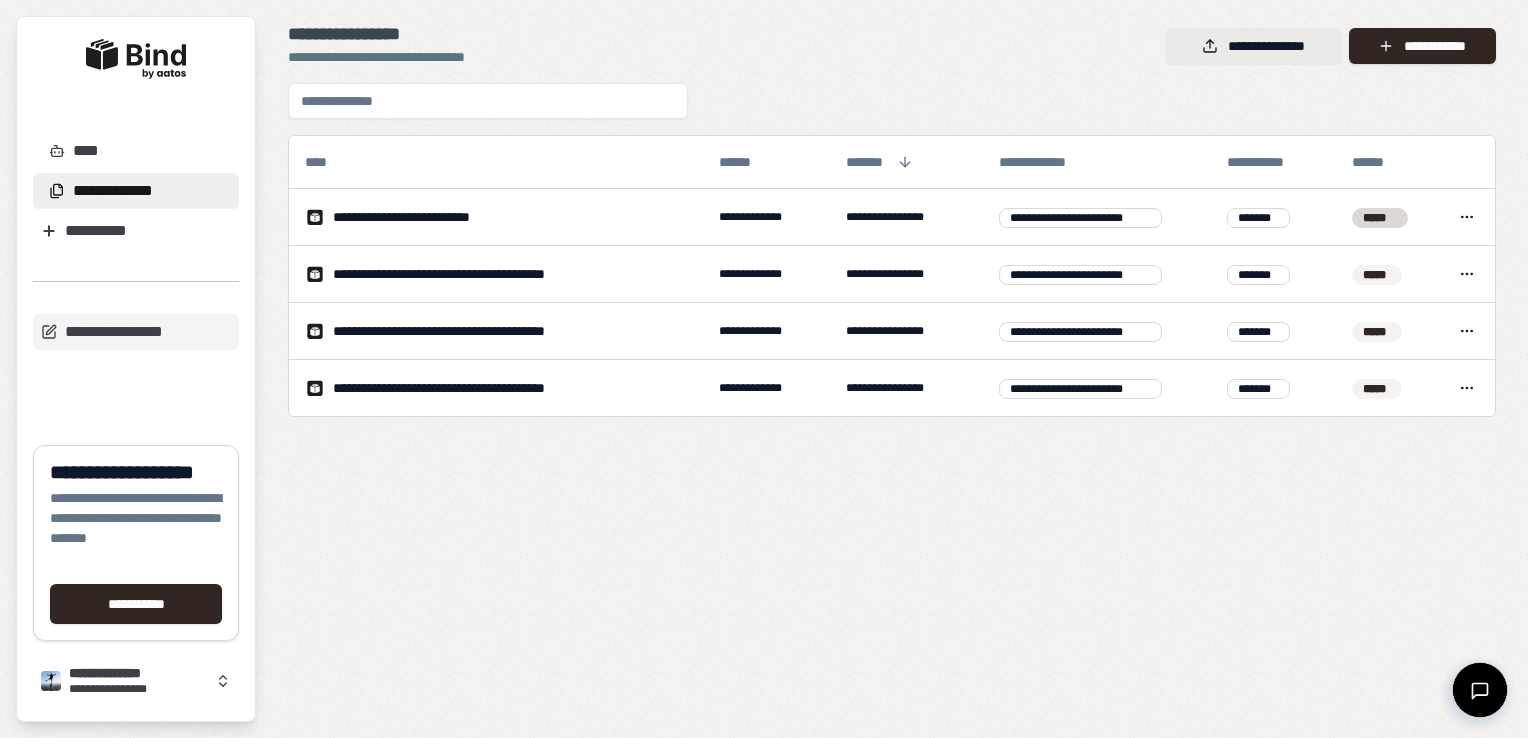 click on "**********" at bounding box center [1253, 46] 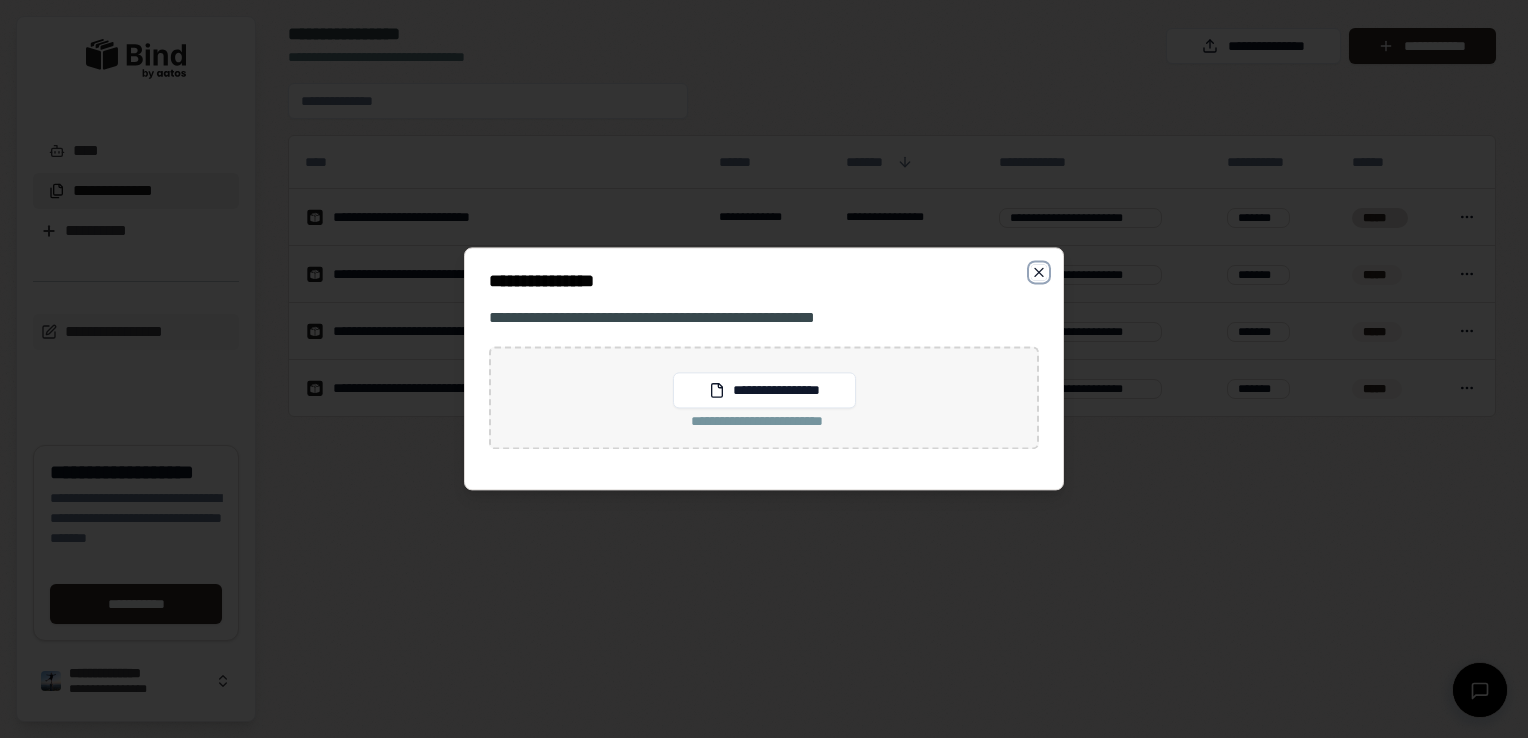 click 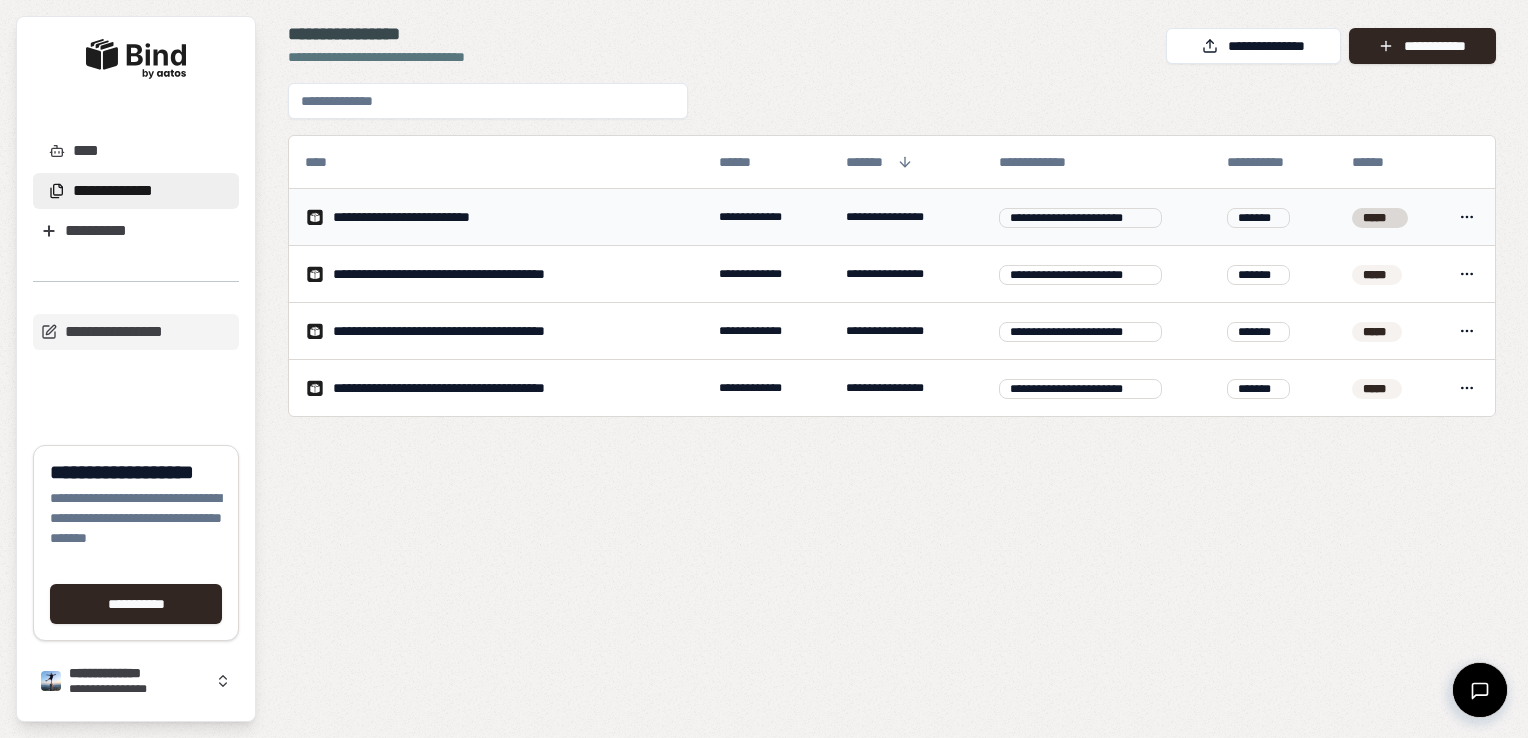 click on "****" at bounding box center (1467, 217) 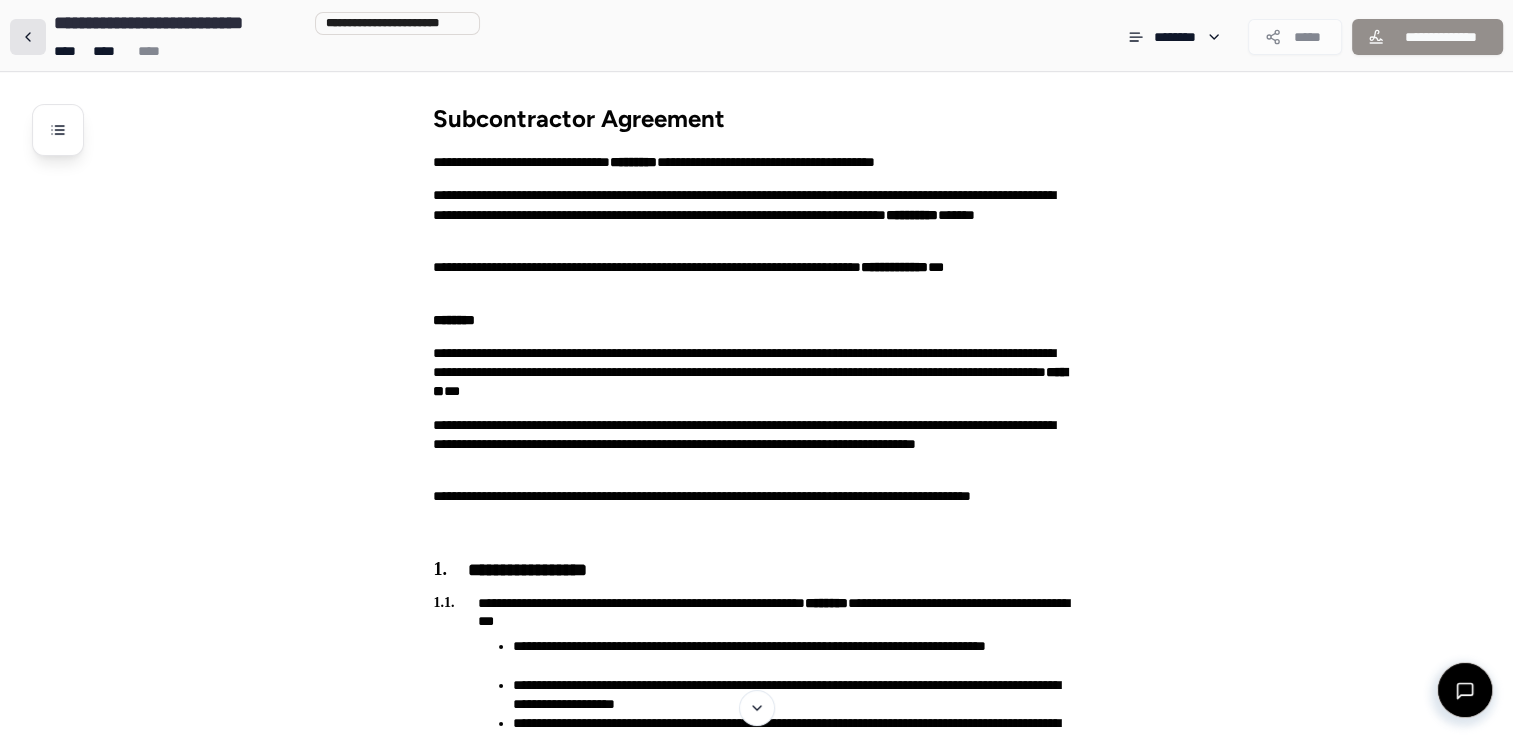 click at bounding box center (28, 37) 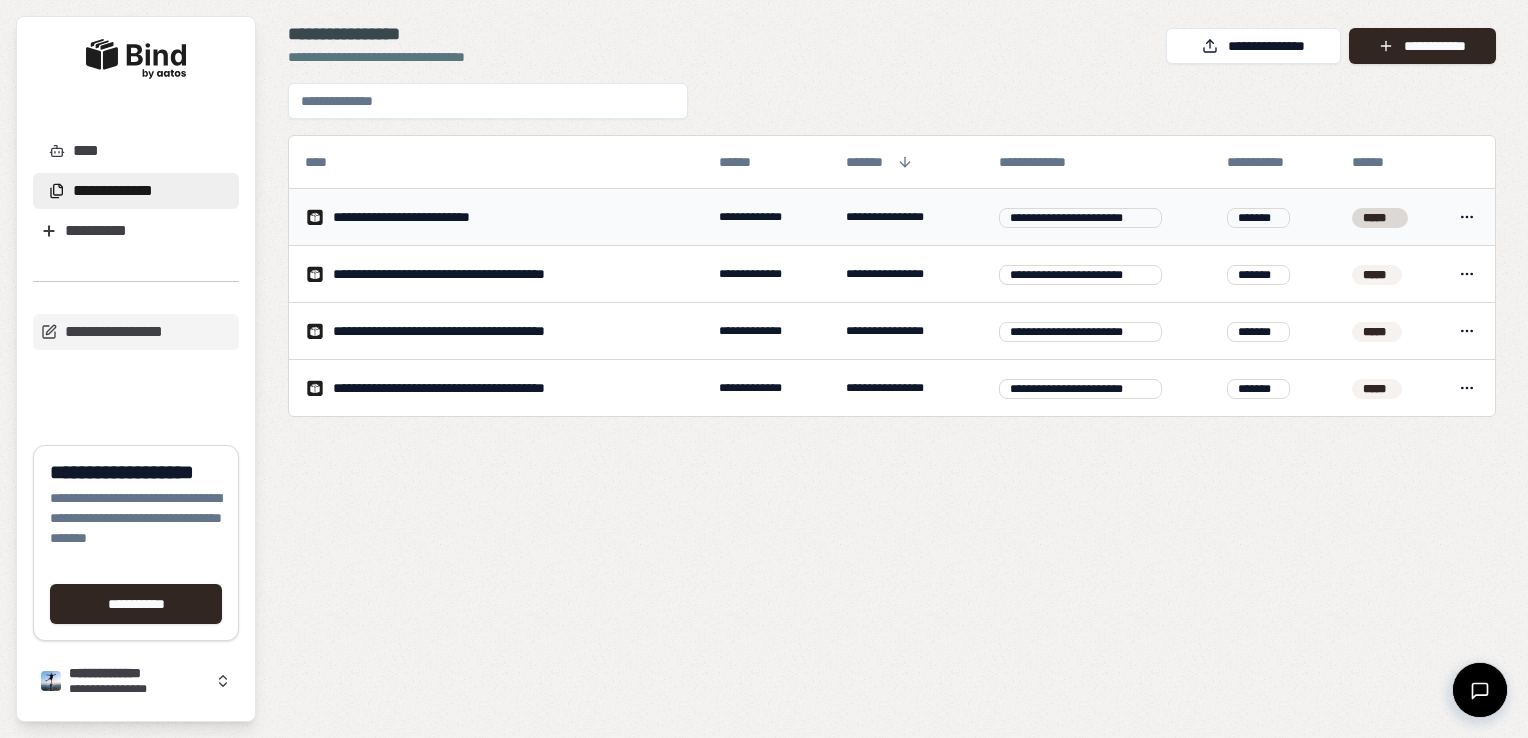 click on "**********" at bounding box center [764, 369] 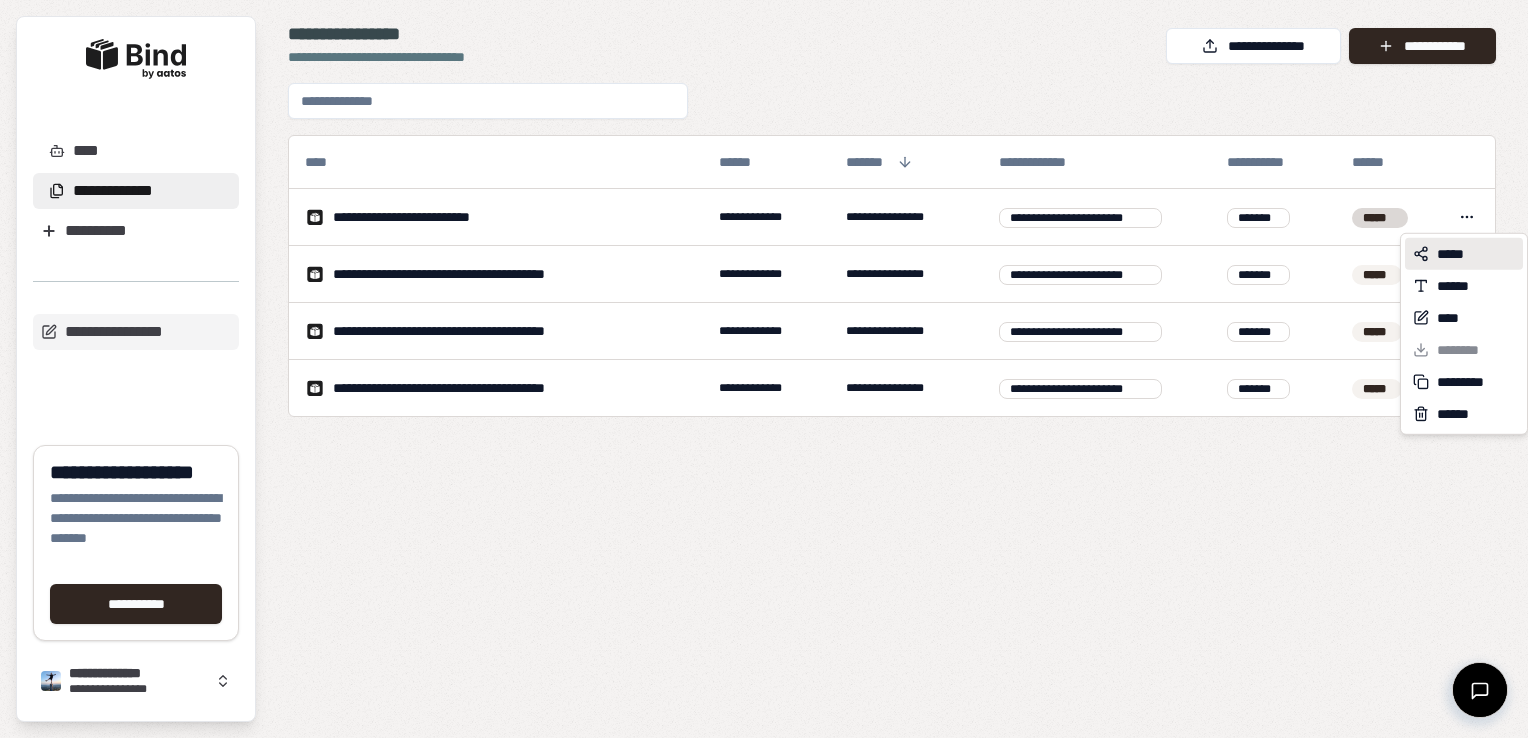 click on "*****" at bounding box center (1455, 254) 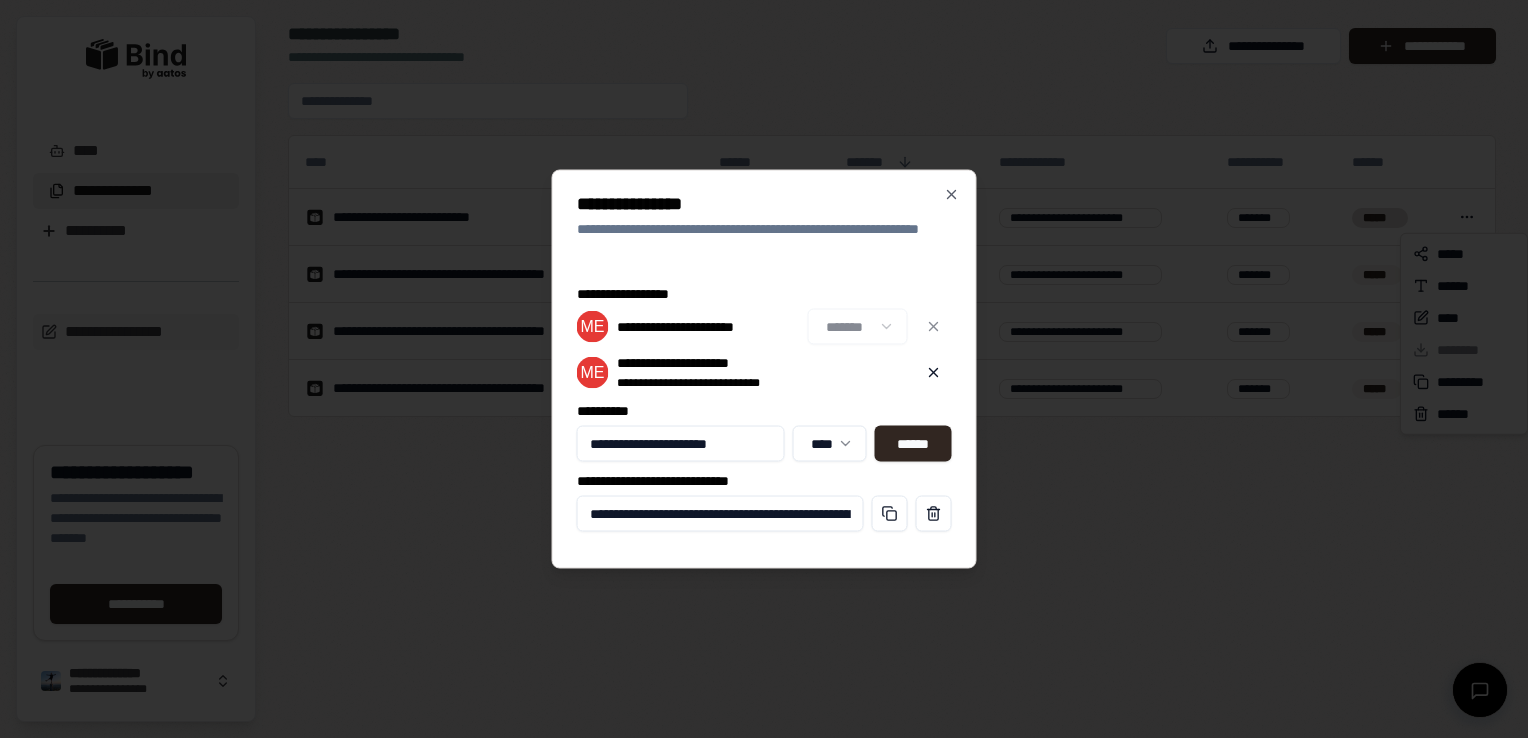 type on "**********" 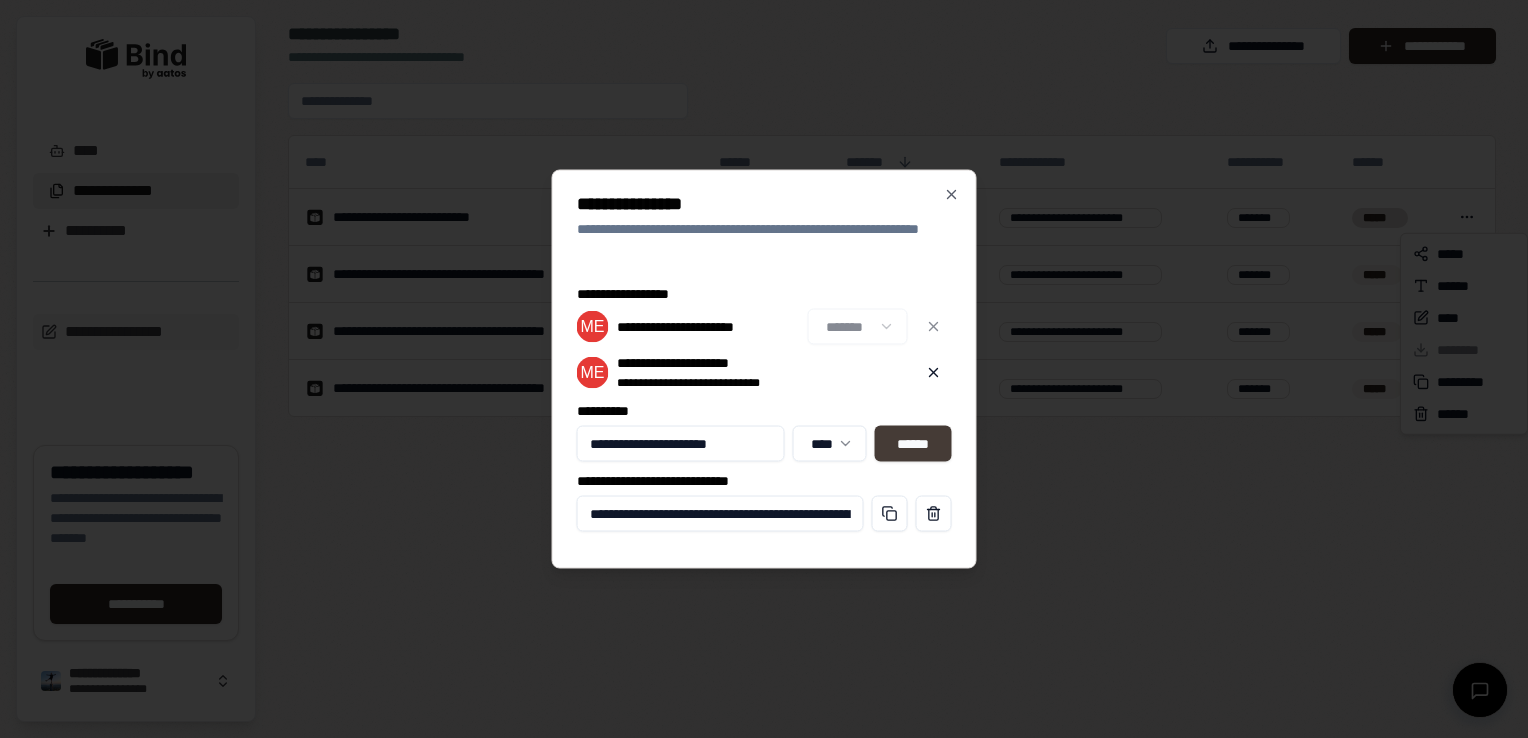 click on "******" at bounding box center [912, 444] 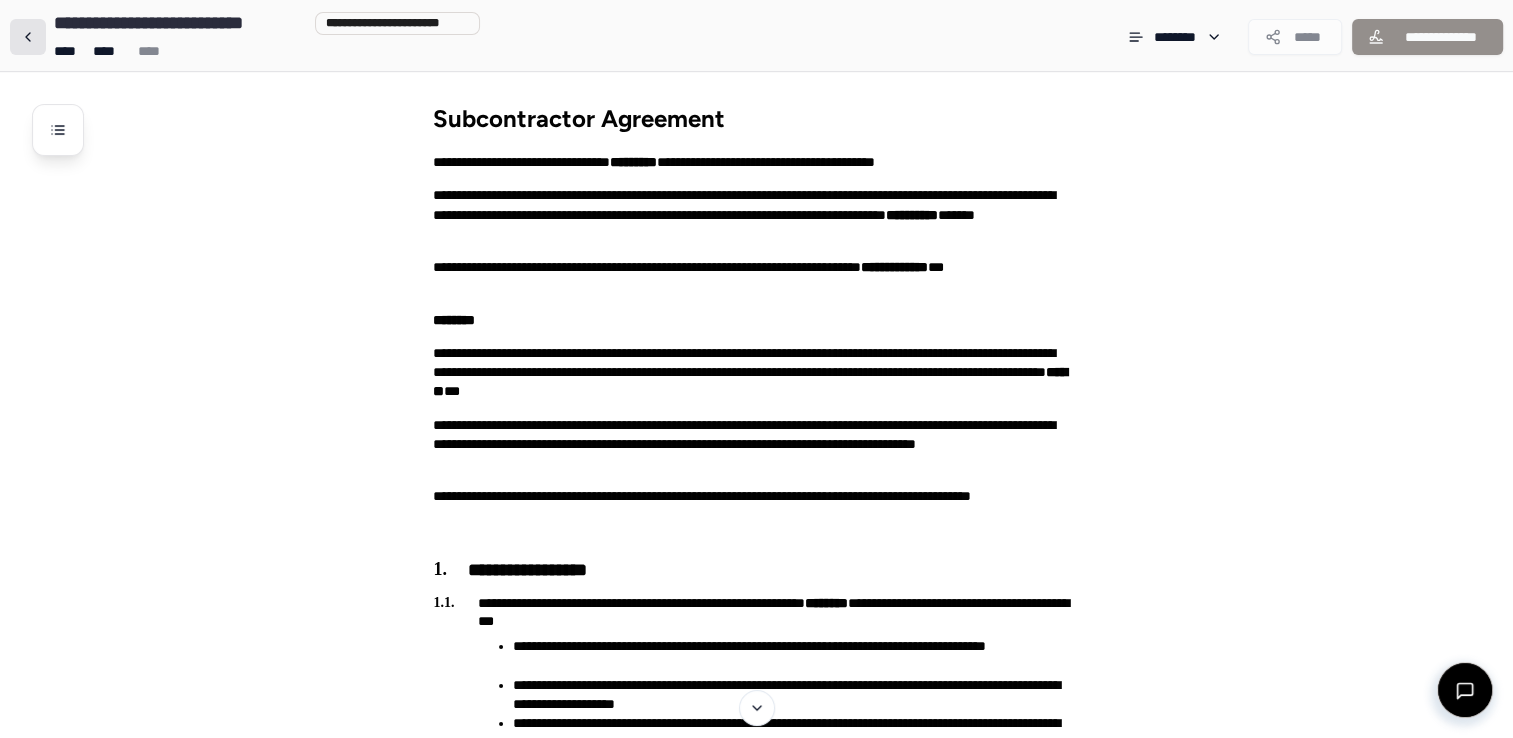 click at bounding box center (28, 37) 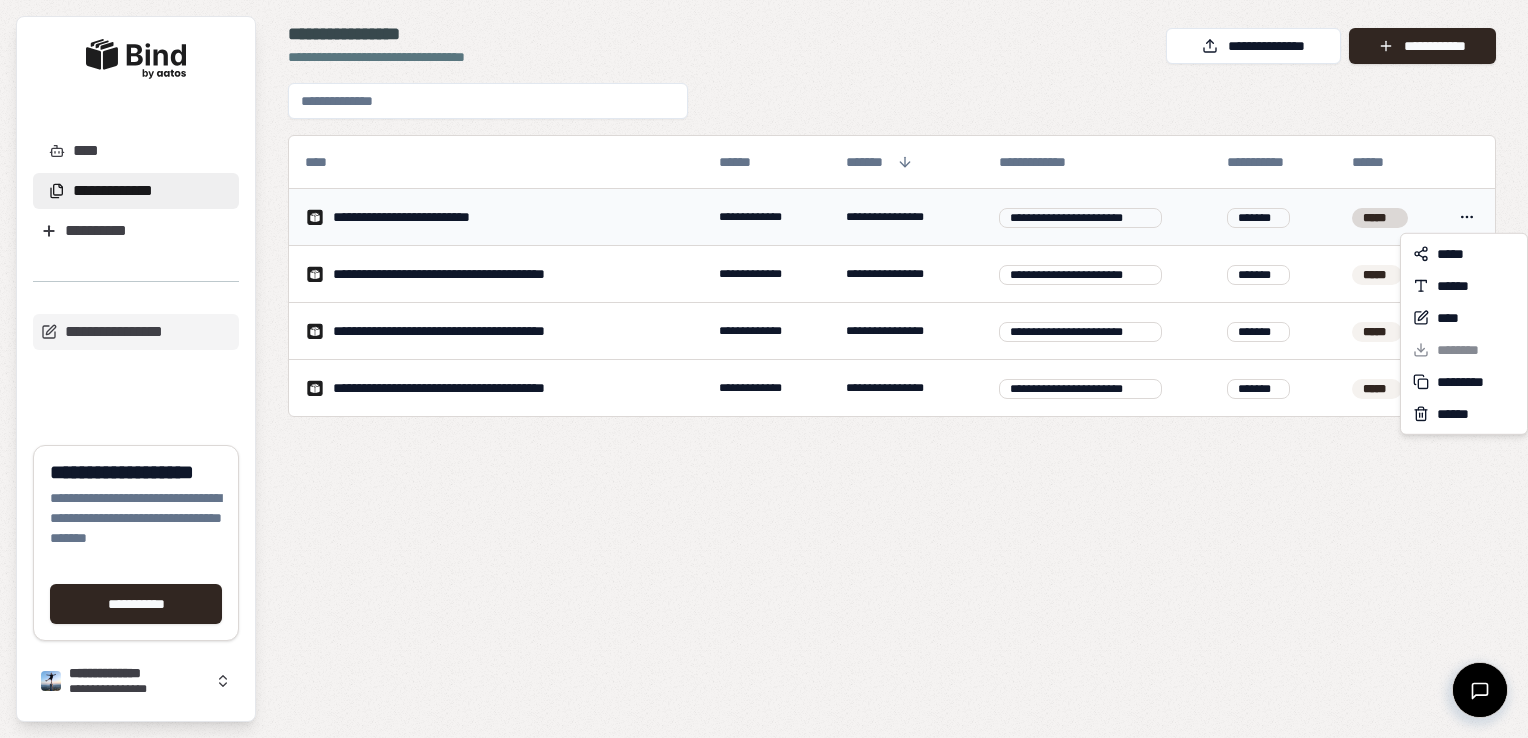 click on "**********" at bounding box center [764, 369] 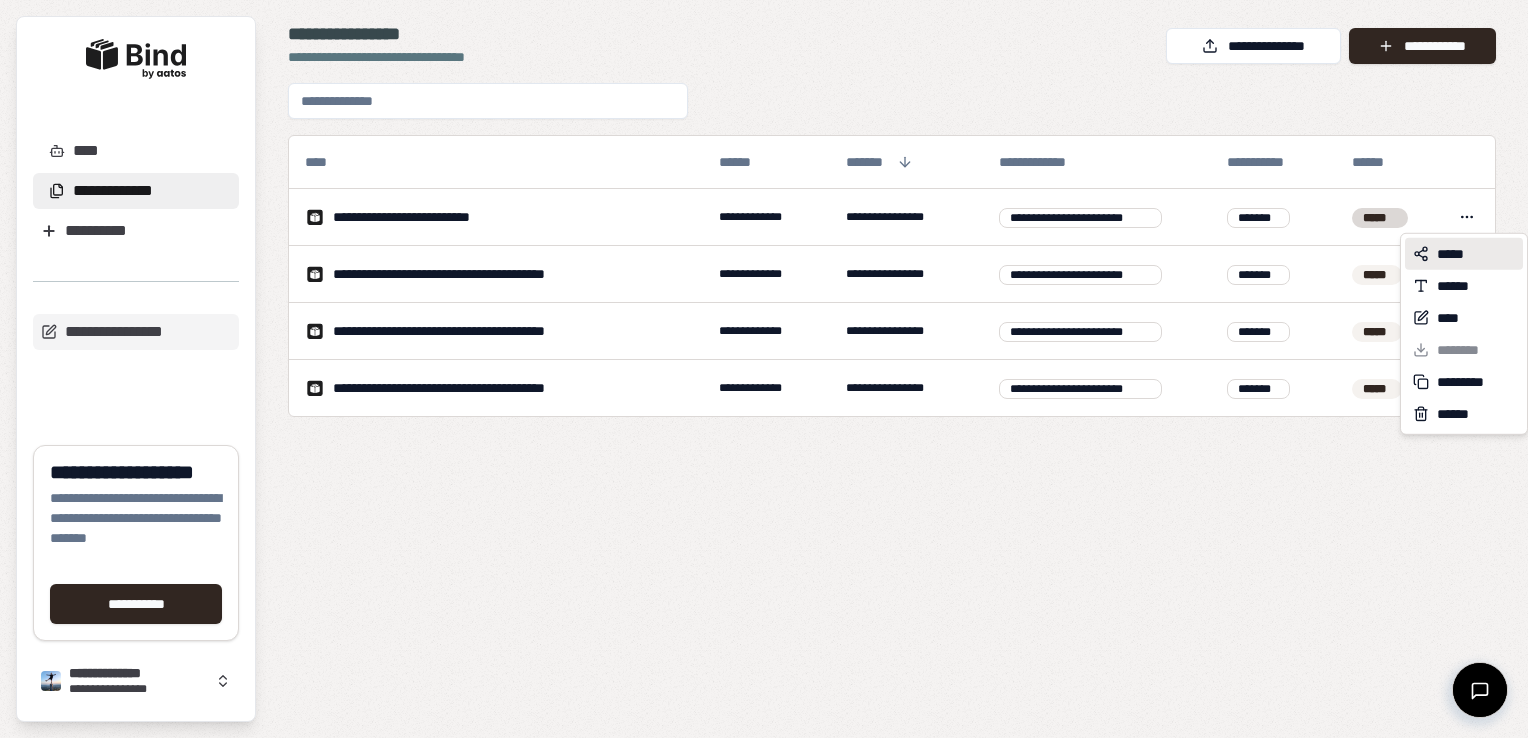 click on "*****" at bounding box center [1455, 254] 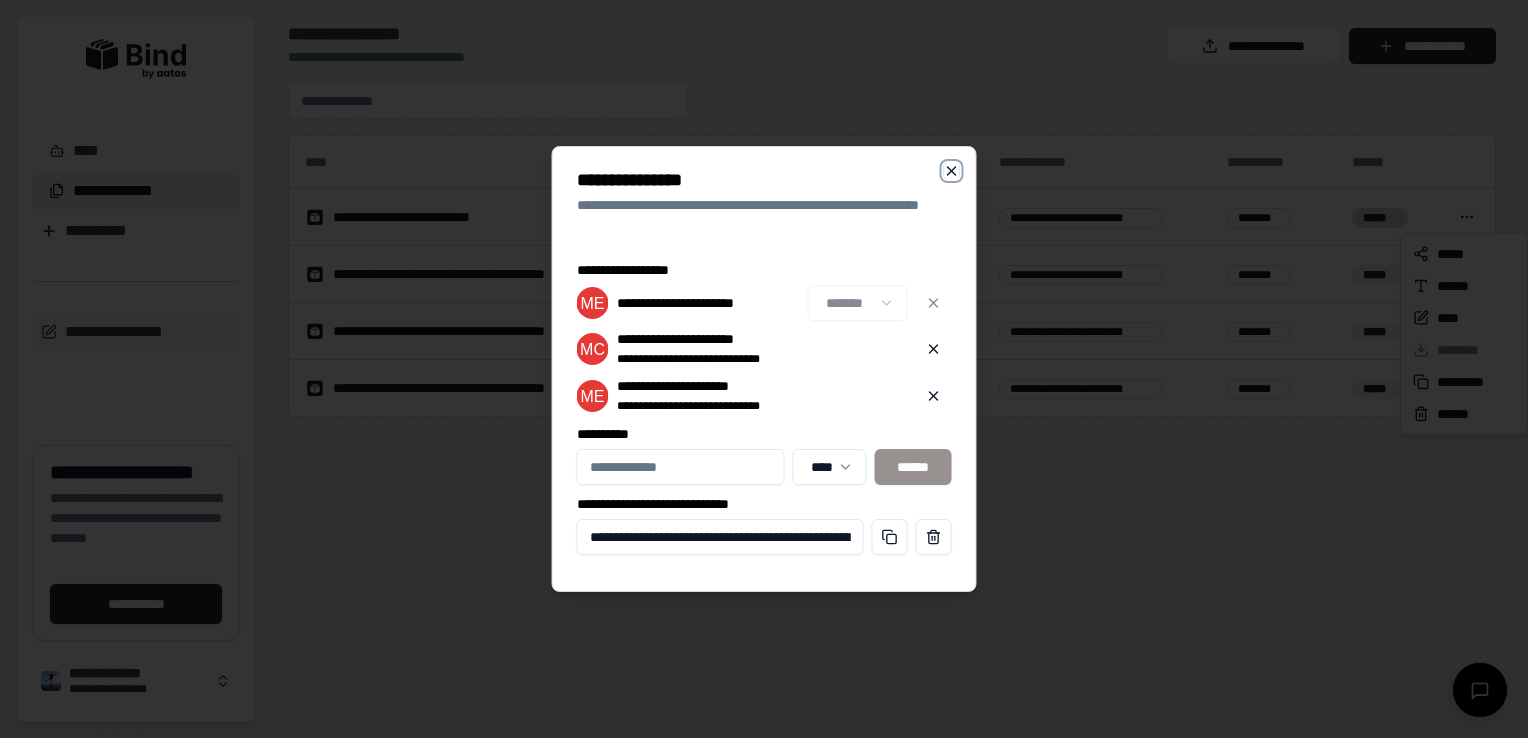 click 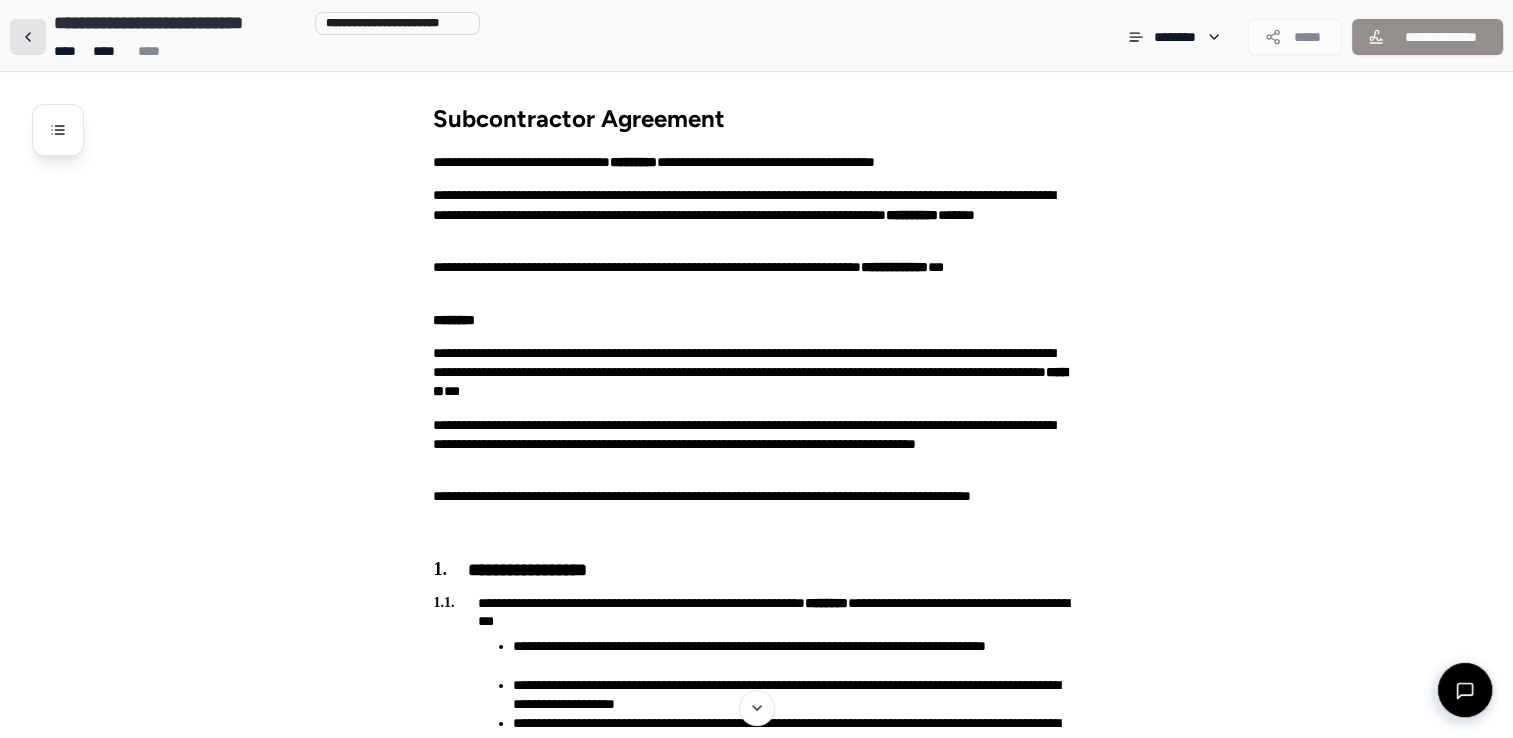 click at bounding box center (28, 37) 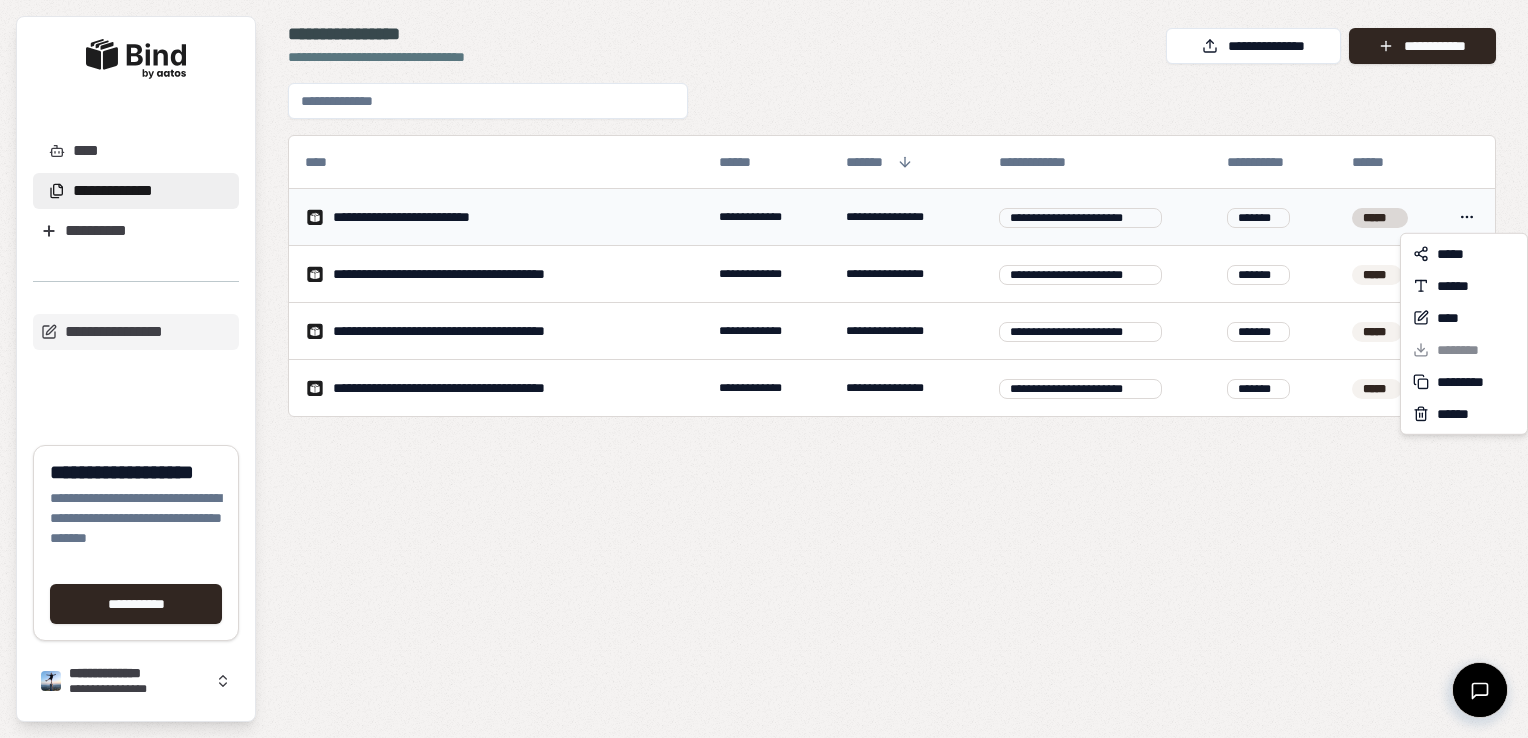 click on "**********" at bounding box center [764, 369] 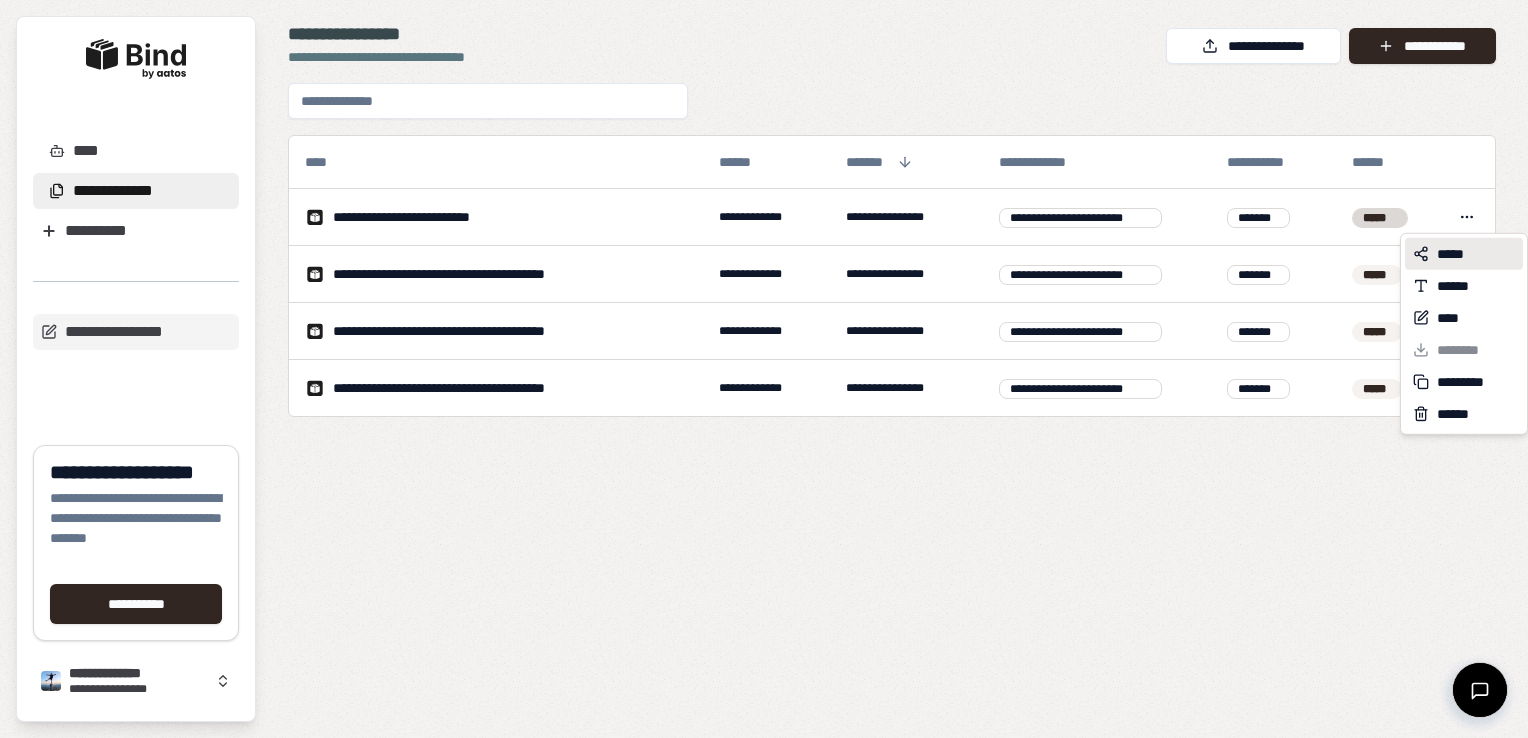 click on "*****" at bounding box center (1455, 254) 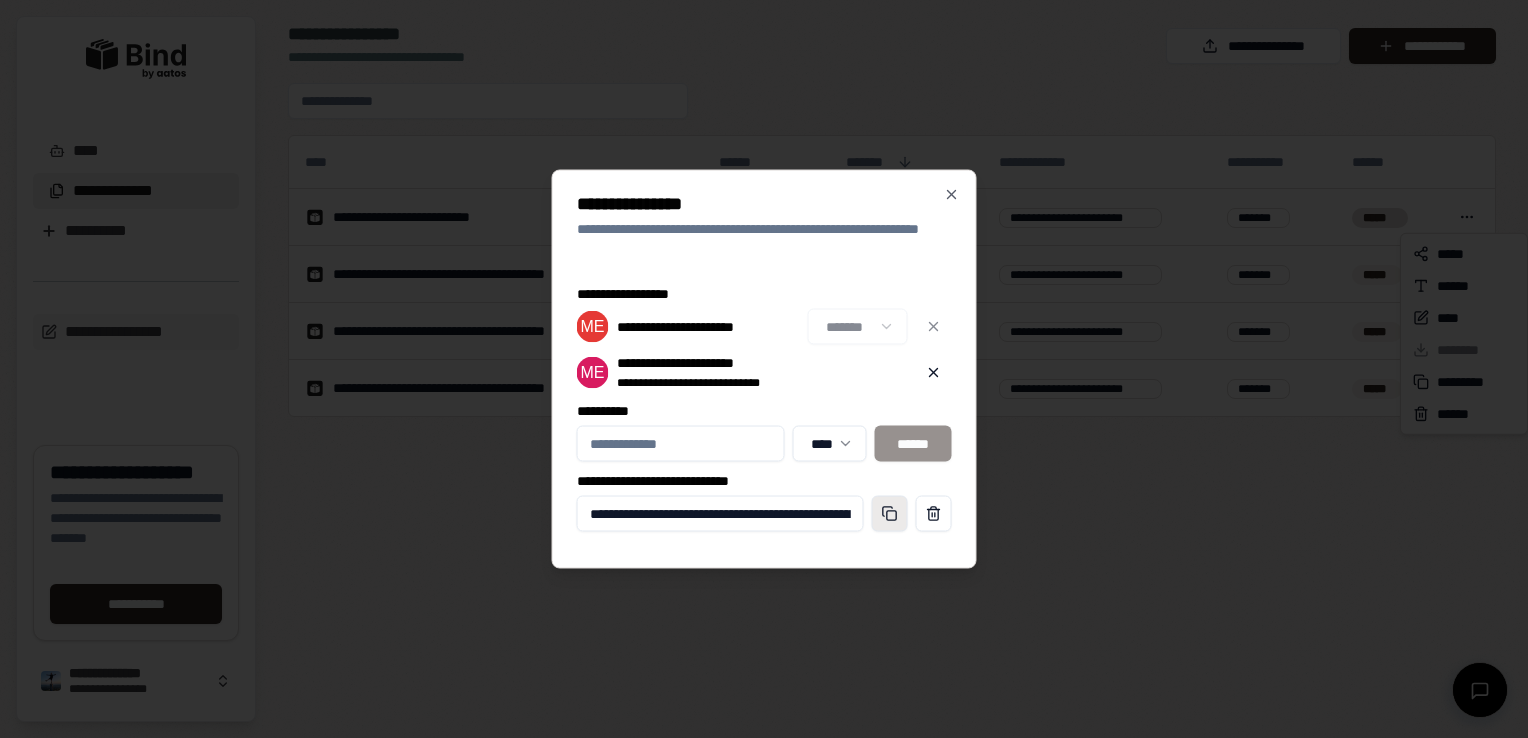 click at bounding box center [890, 514] 